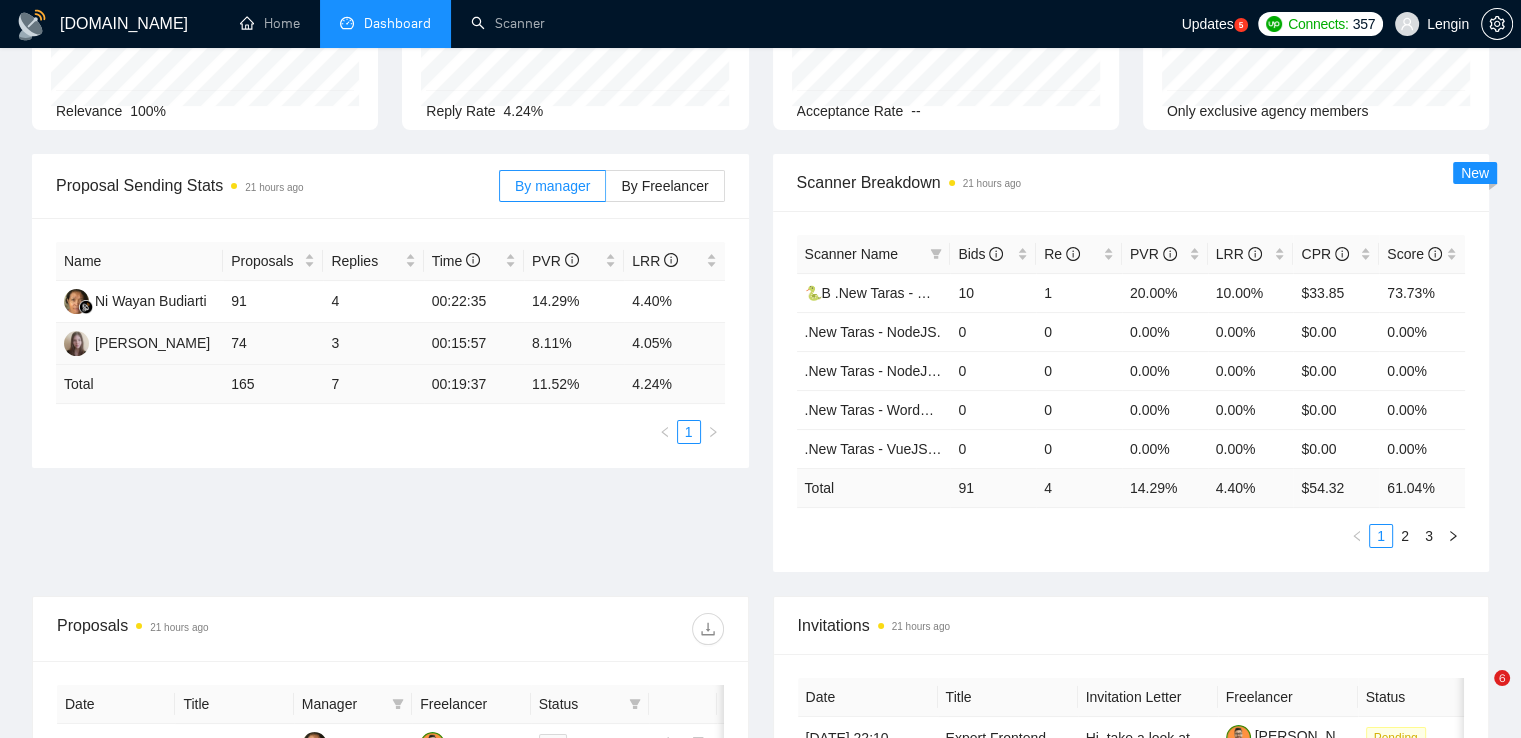 scroll, scrollTop: 198, scrollLeft: 0, axis: vertical 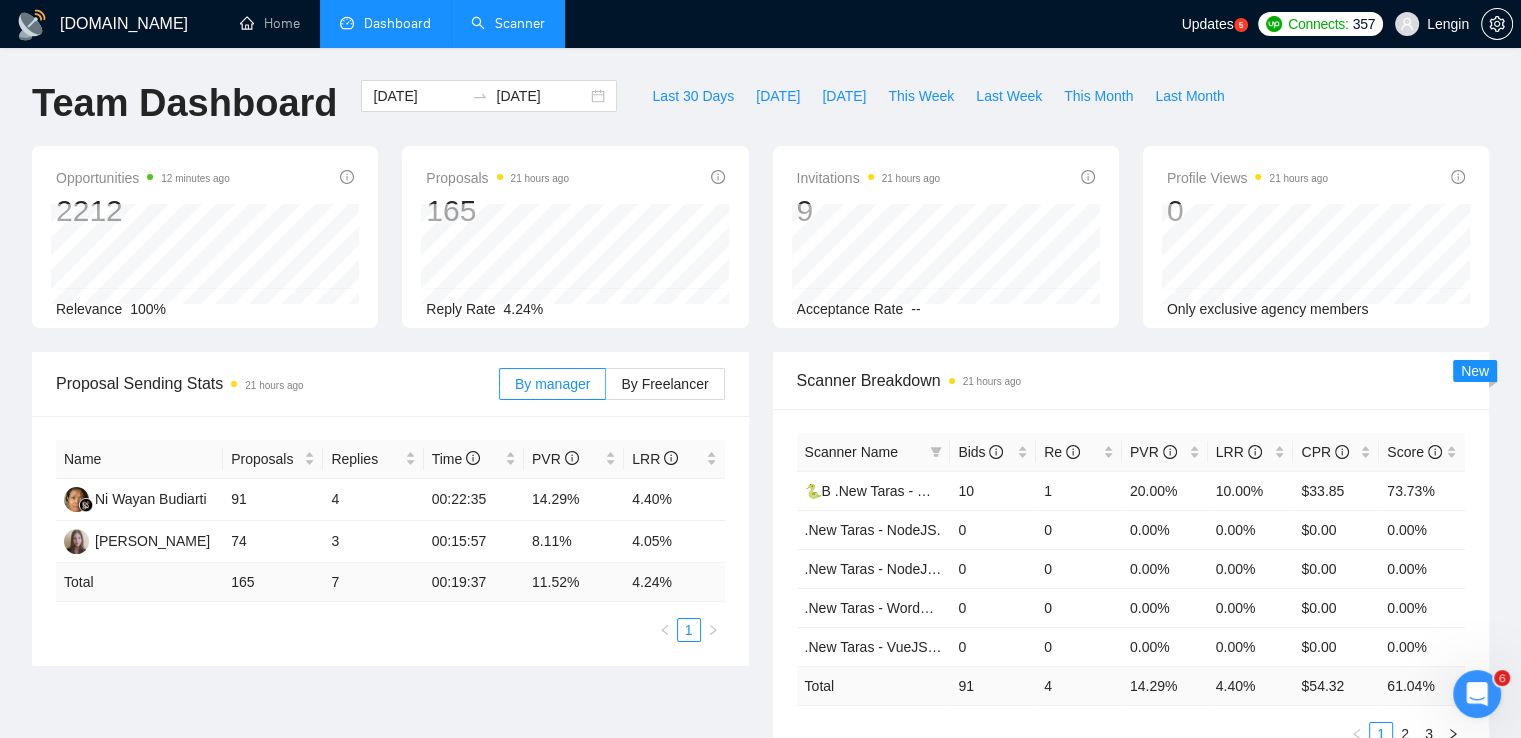 click on "Scanner" at bounding box center [508, 23] 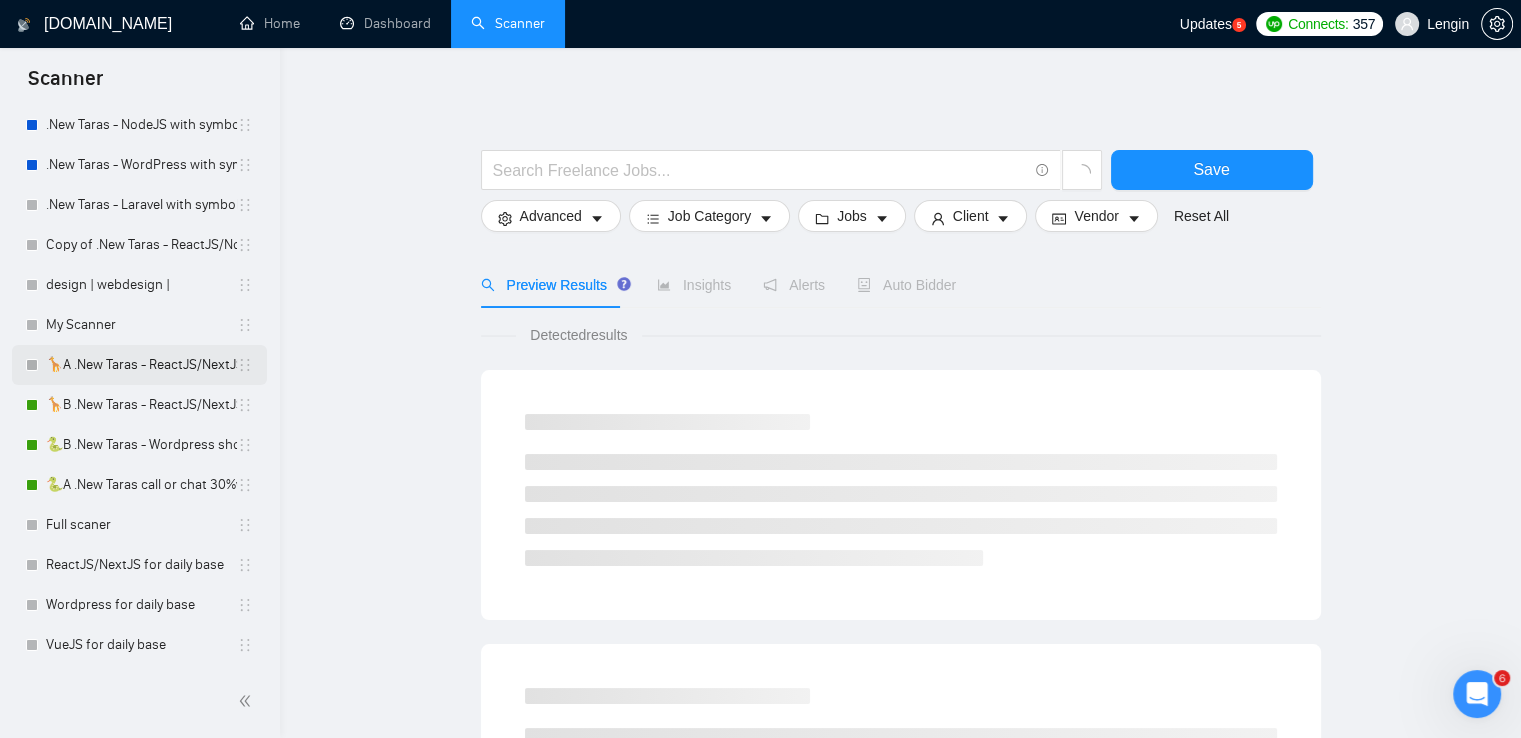 scroll, scrollTop: 0, scrollLeft: 0, axis: both 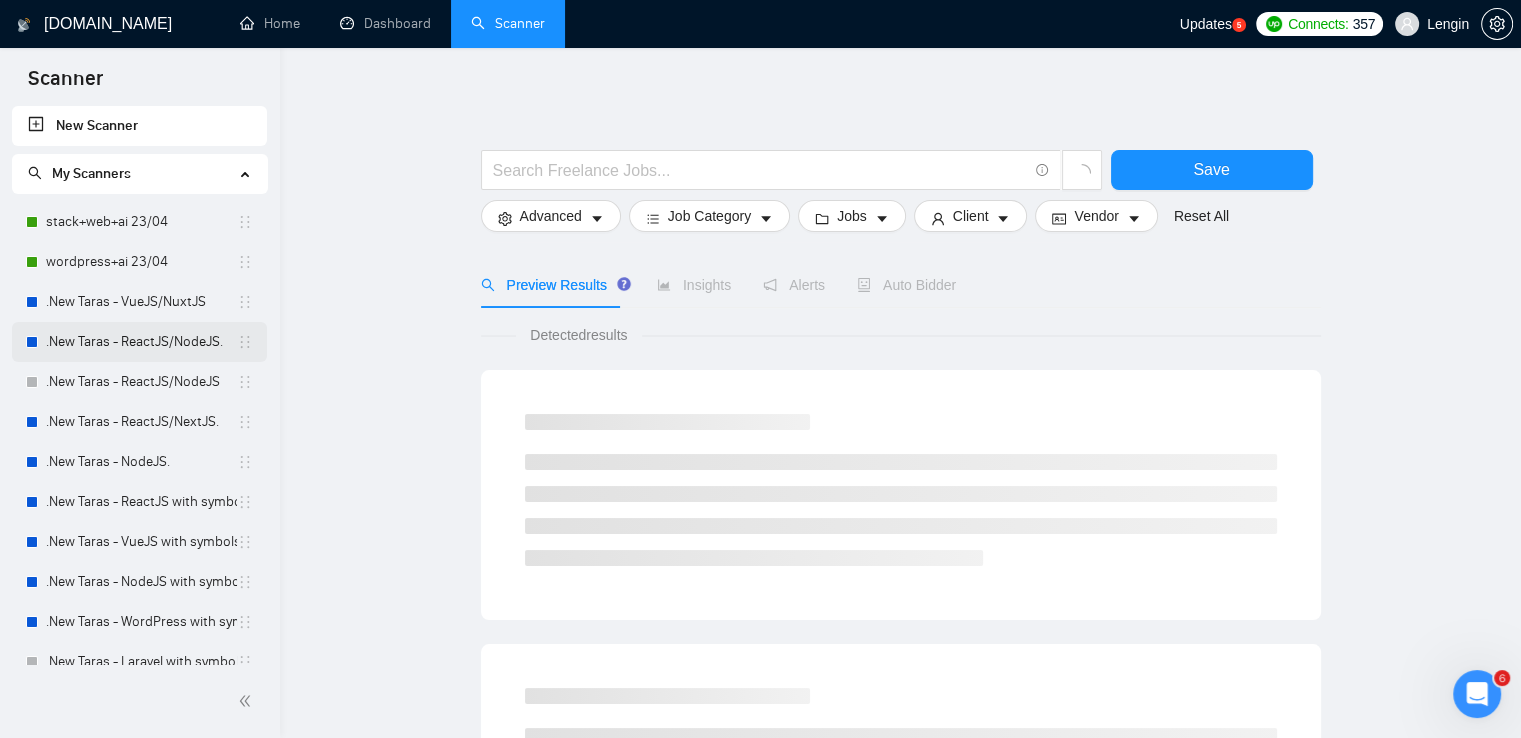 click on ".New Taras - ReactJS/NodeJS." at bounding box center (141, 342) 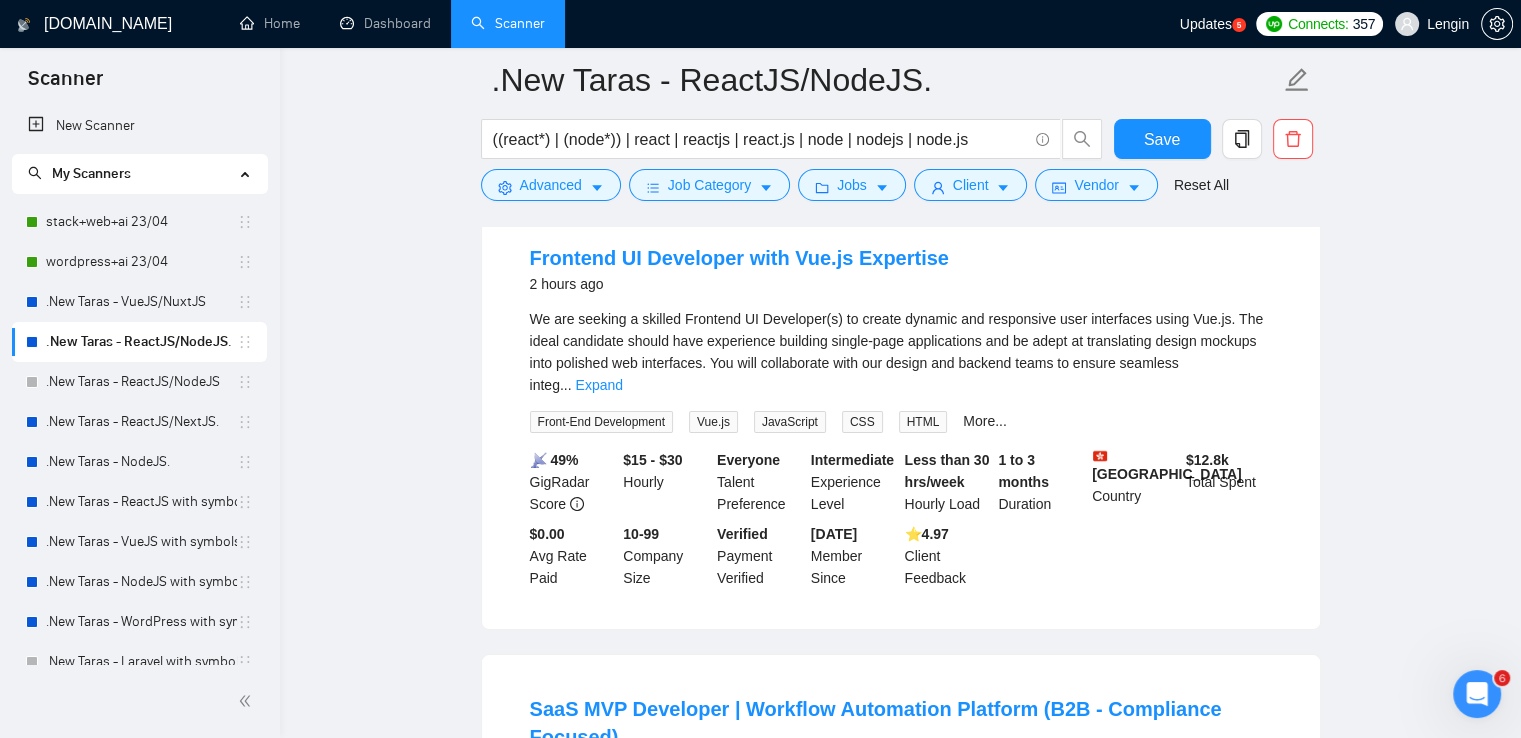 scroll, scrollTop: 216, scrollLeft: 0, axis: vertical 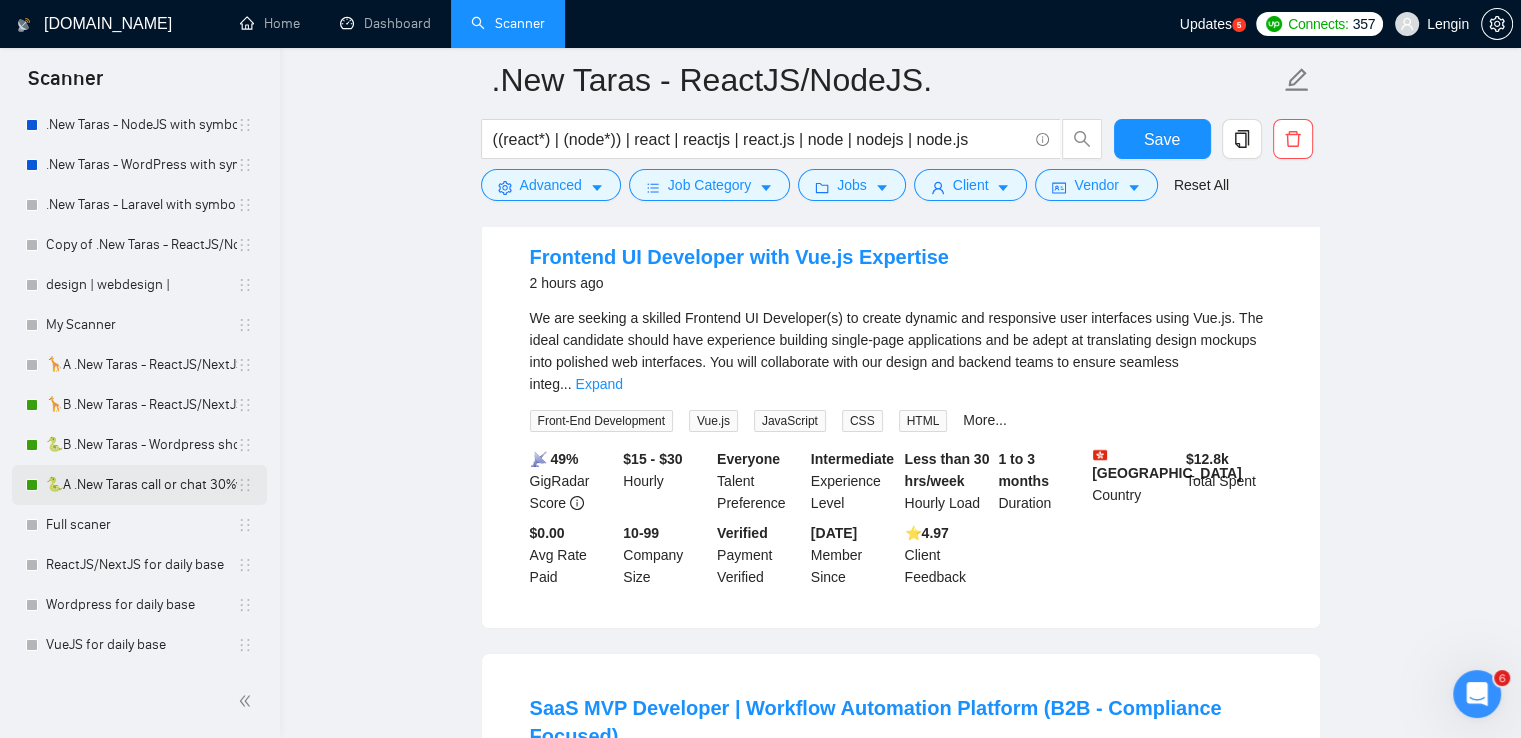 click on "🐍A .New Taras call or chat 30%view 0 reply 23/04" at bounding box center (141, 485) 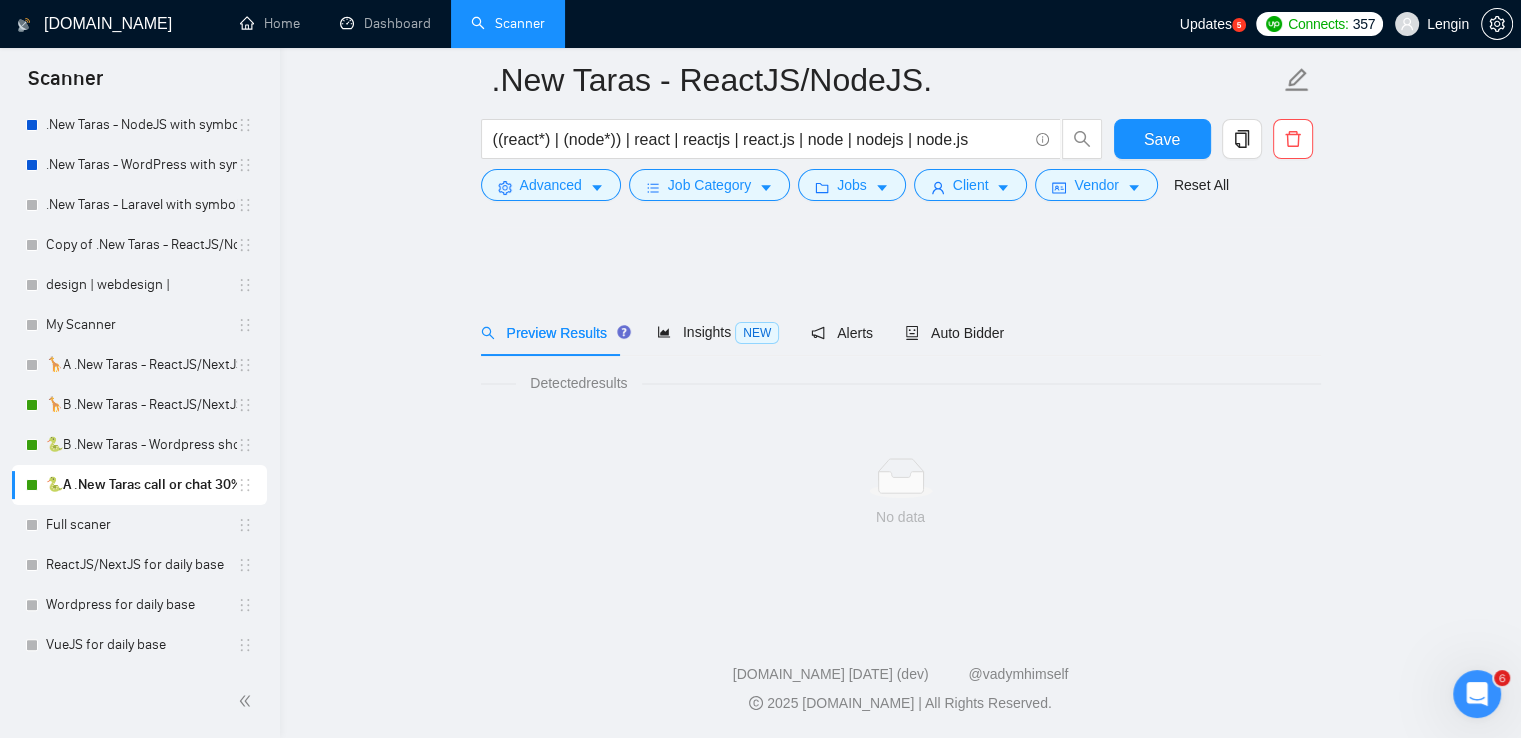 scroll, scrollTop: 0, scrollLeft: 0, axis: both 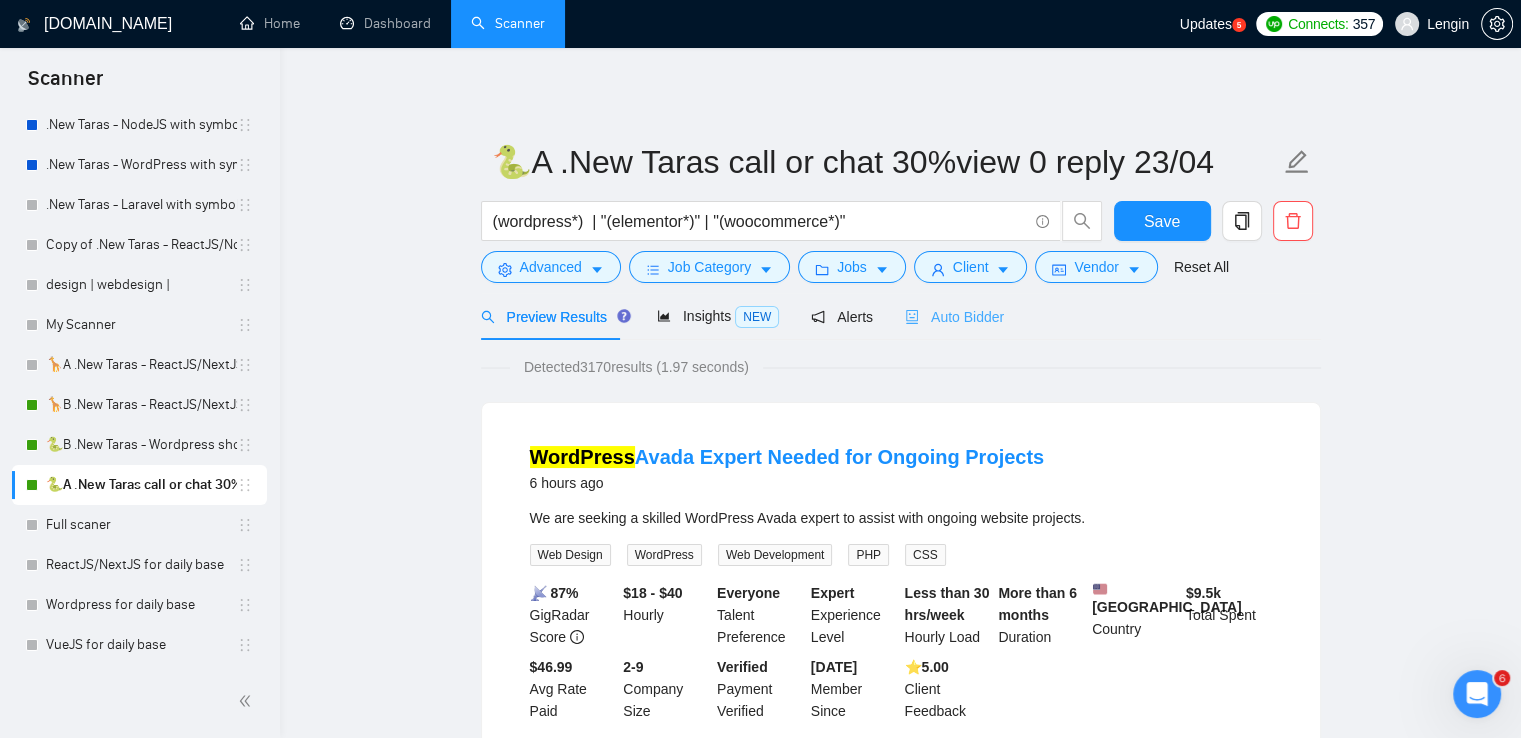click on "Auto Bidder" at bounding box center [954, 316] 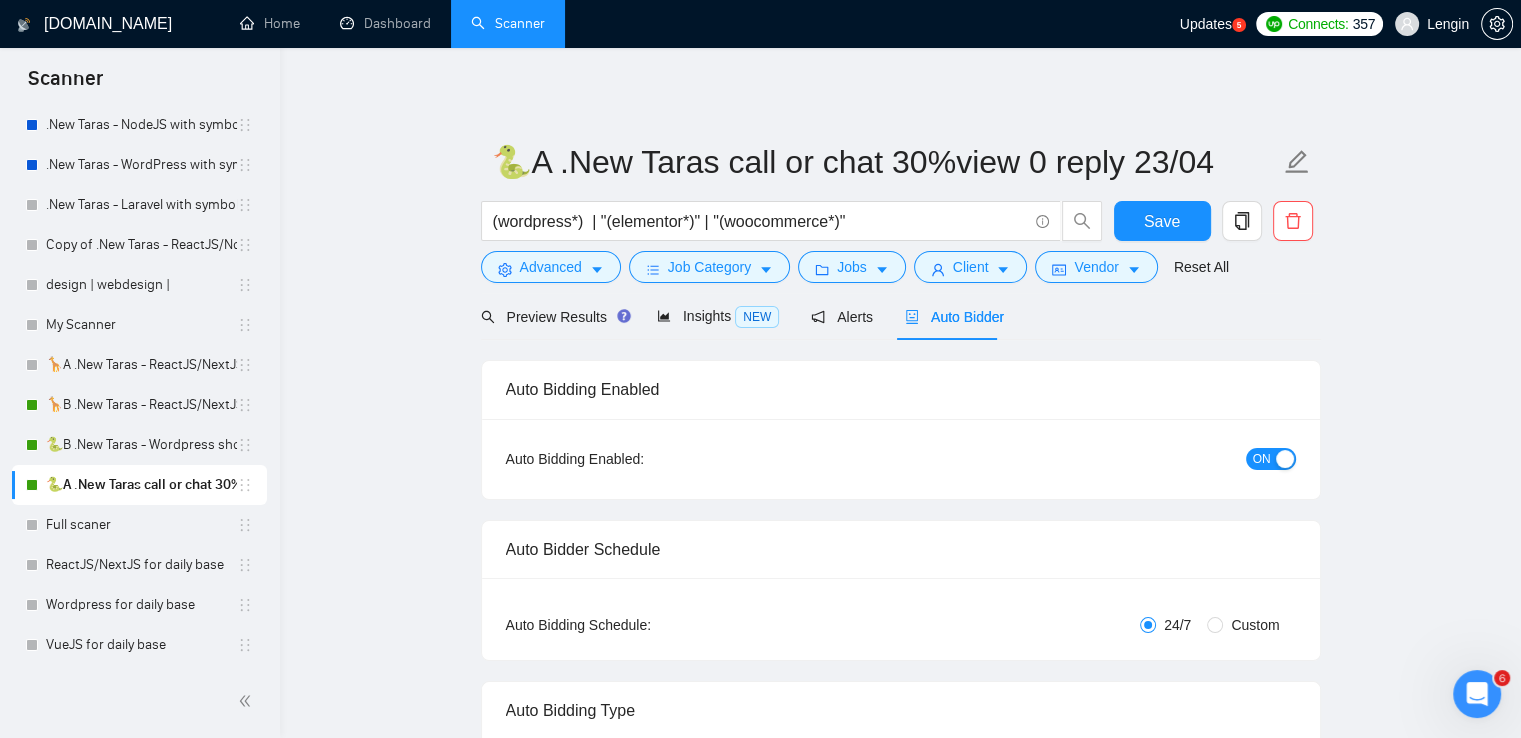 radio on "false" 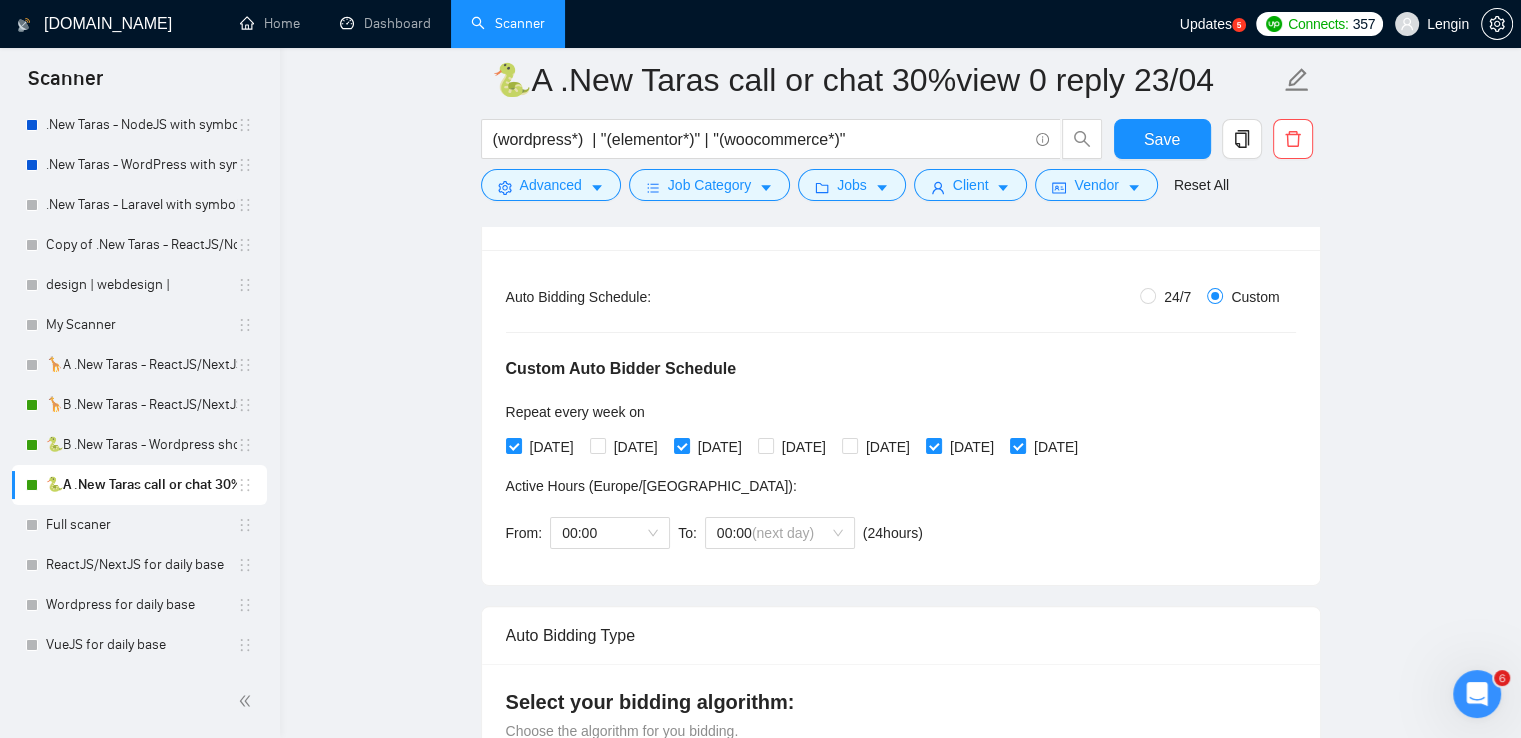scroll, scrollTop: 440, scrollLeft: 0, axis: vertical 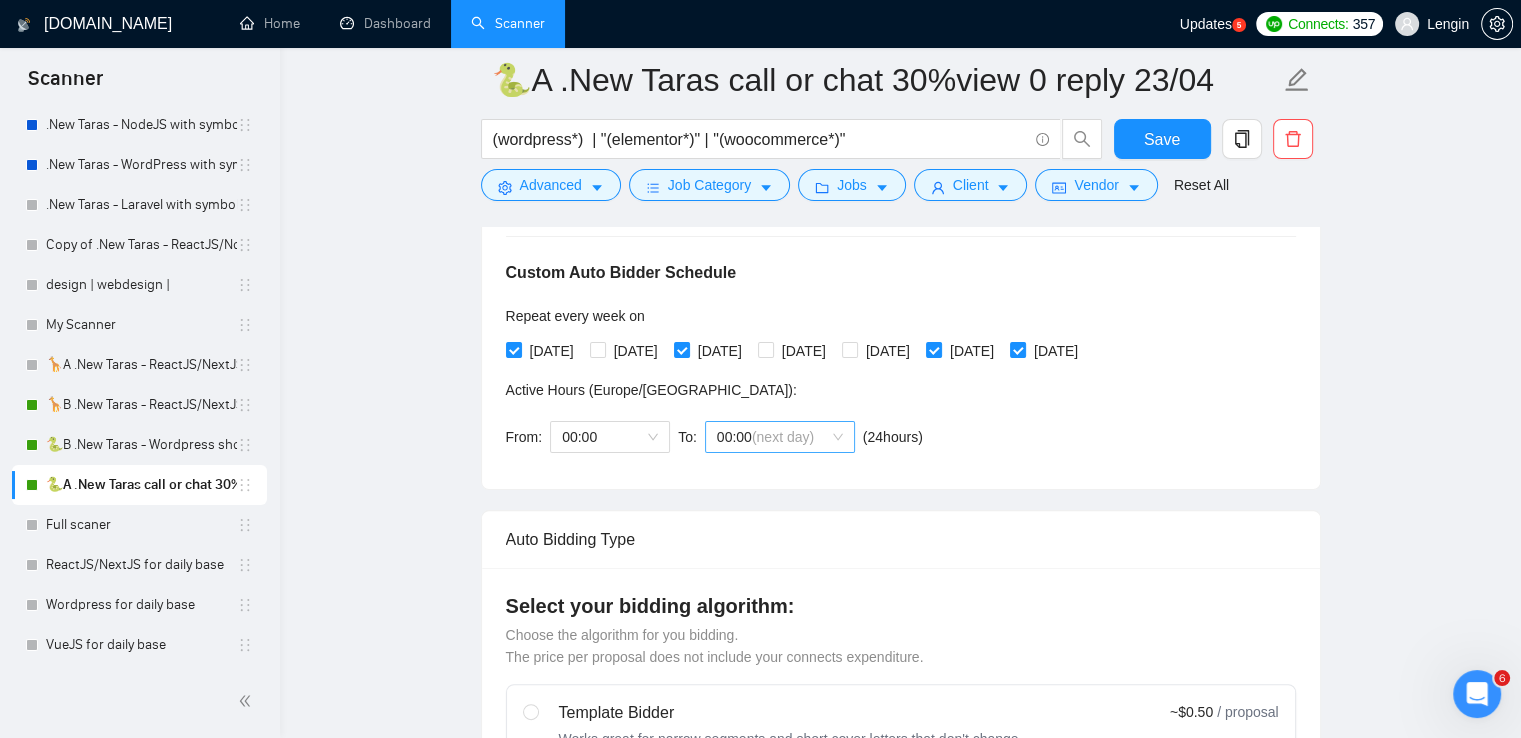 click on "00:00  (next day)" at bounding box center [780, 437] 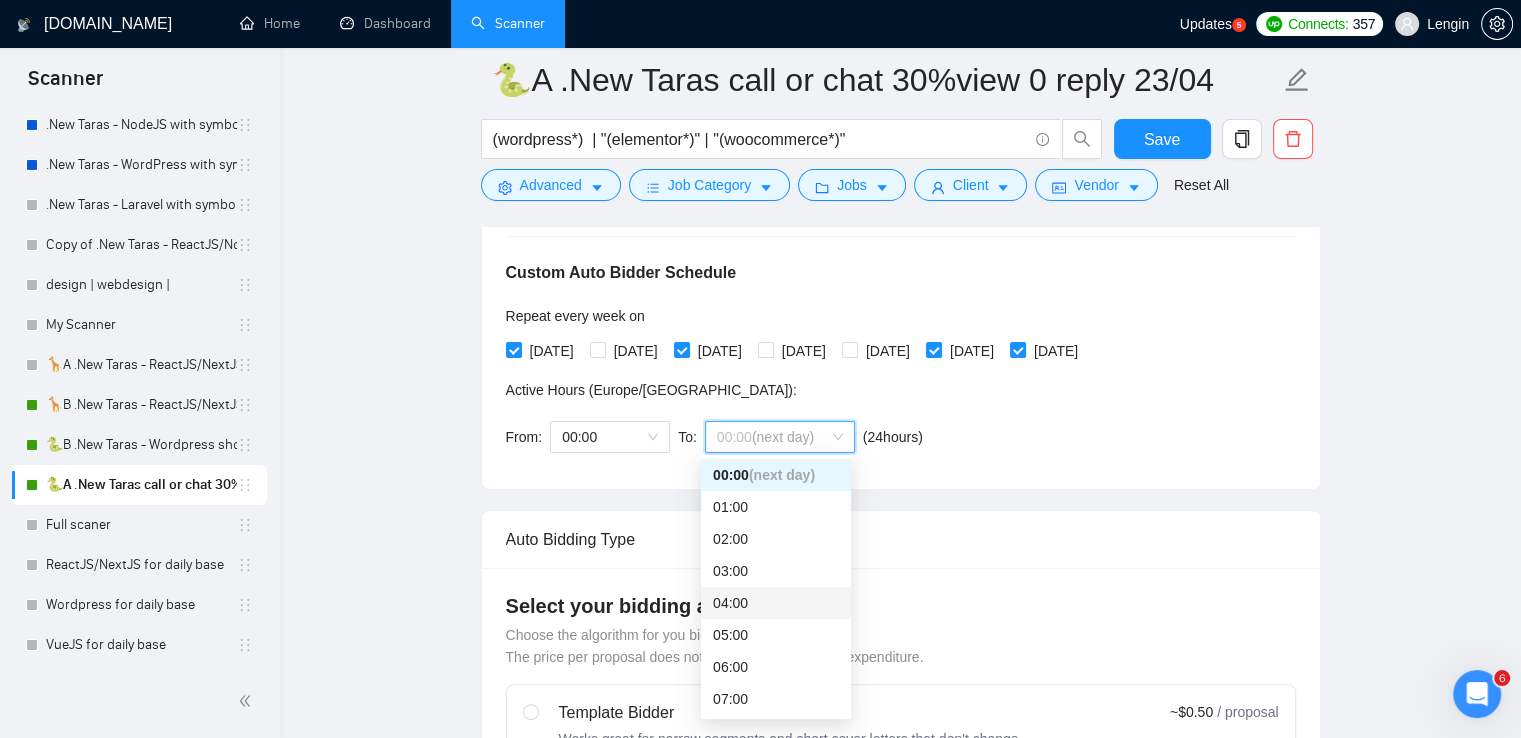 scroll, scrollTop: 141, scrollLeft: 0, axis: vertical 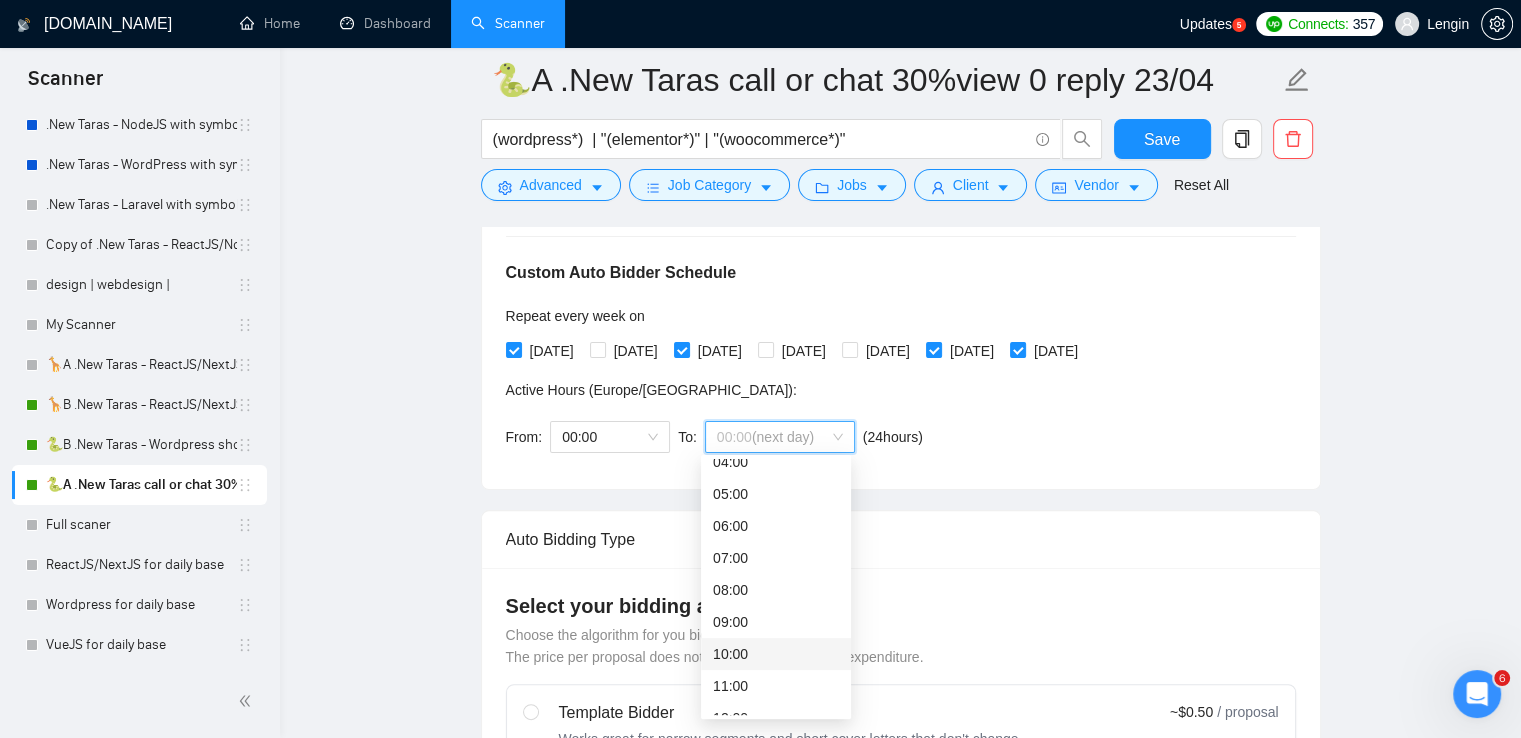 click on "10:00" at bounding box center [776, 654] 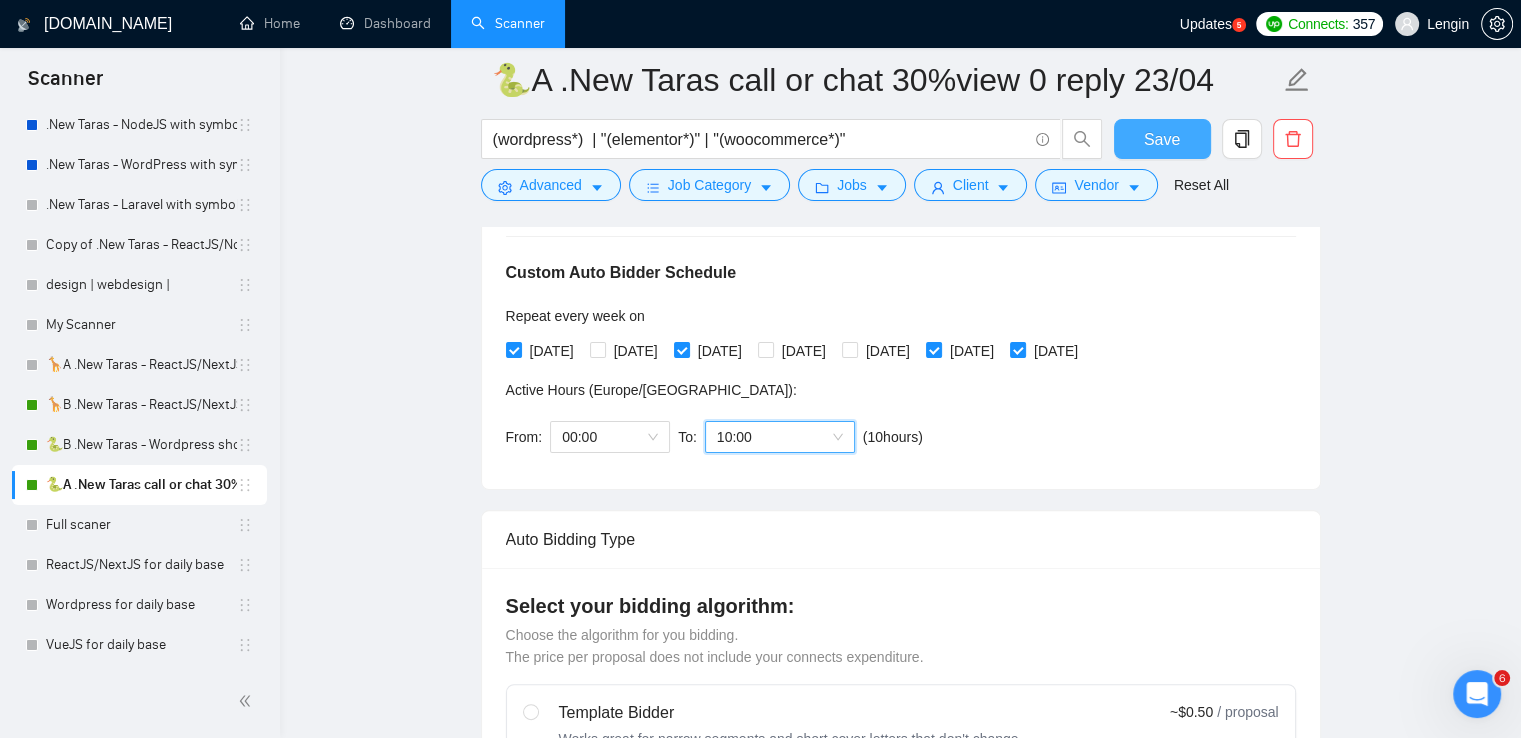 click on "Save" at bounding box center (1162, 139) 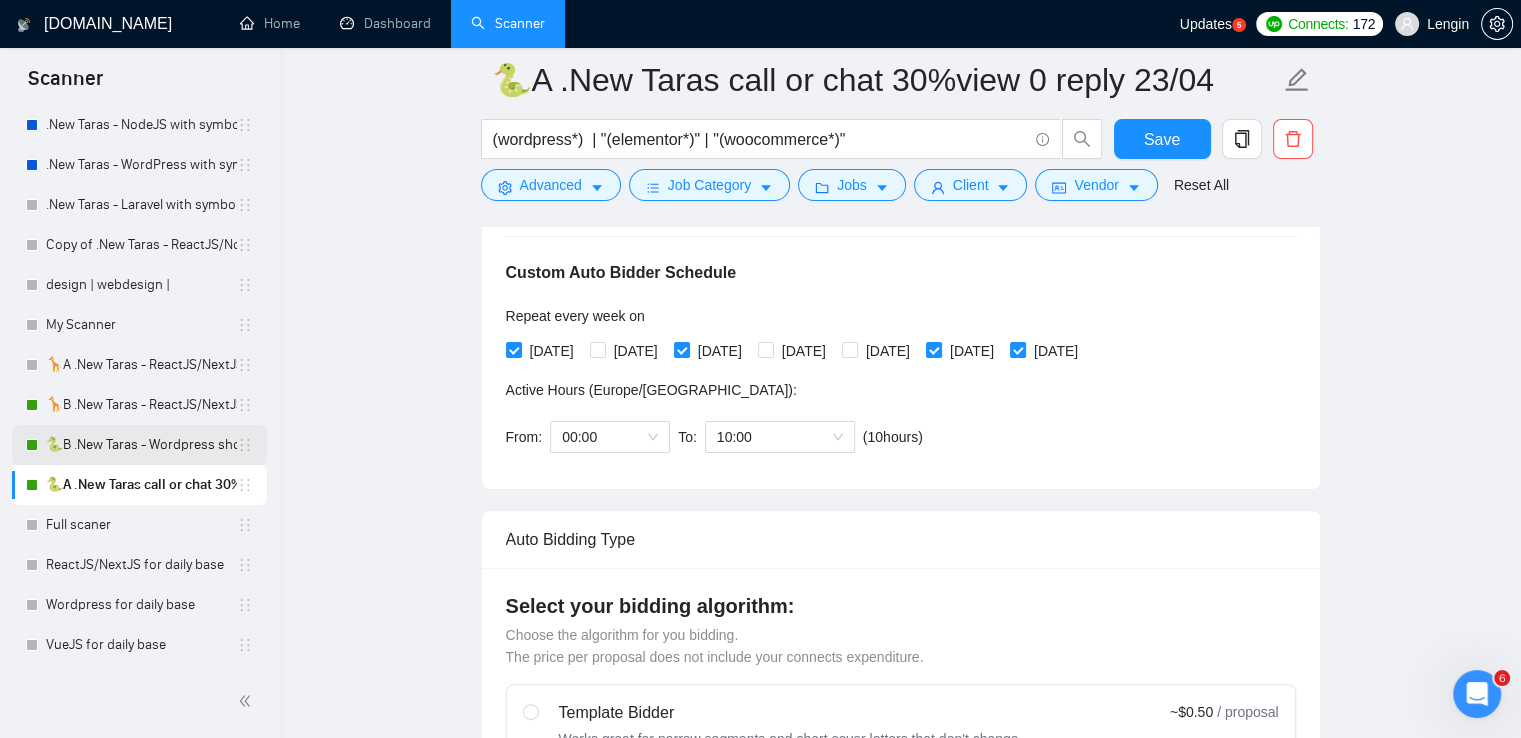 click on "🐍B .New Taras - Wordpress short 23/04" at bounding box center [141, 445] 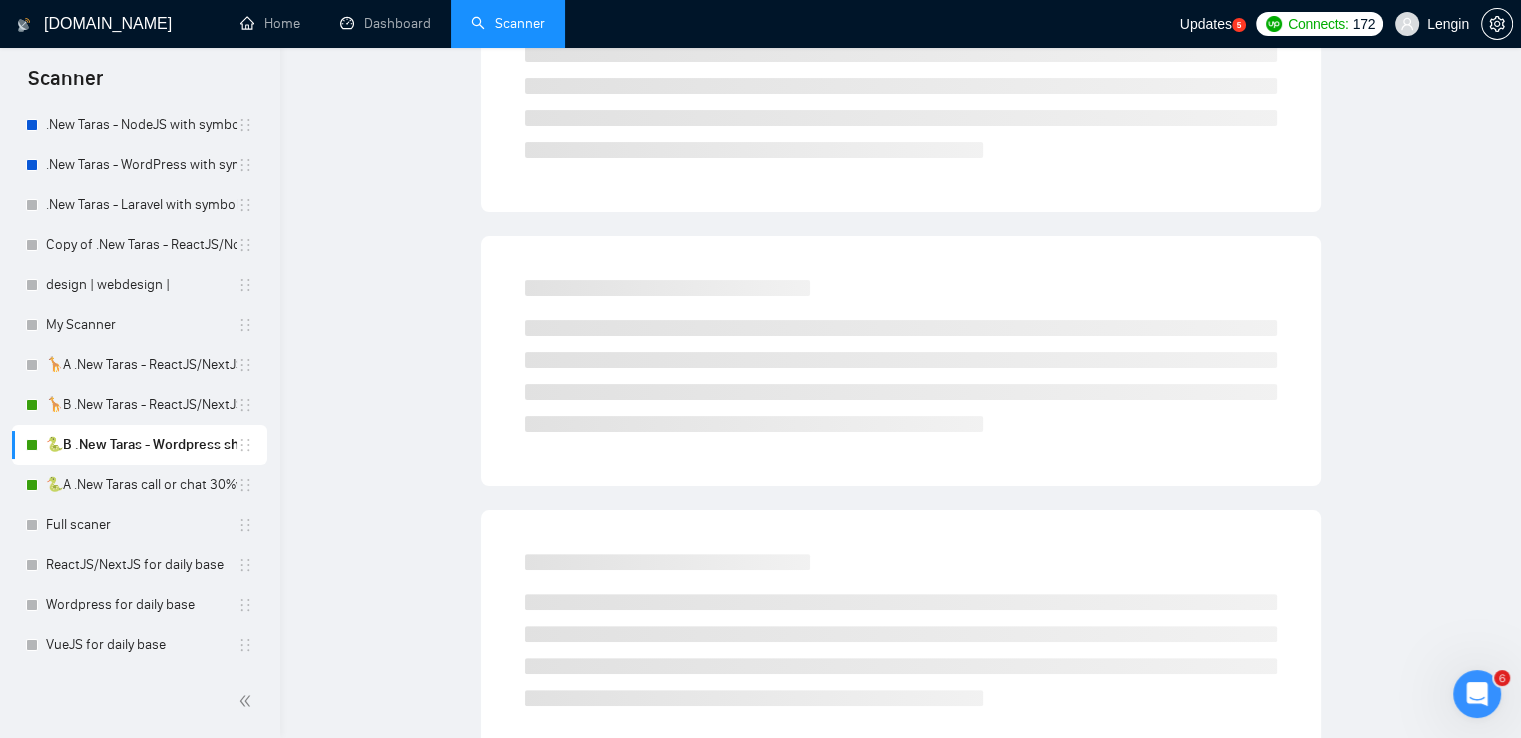 scroll, scrollTop: 0, scrollLeft: 0, axis: both 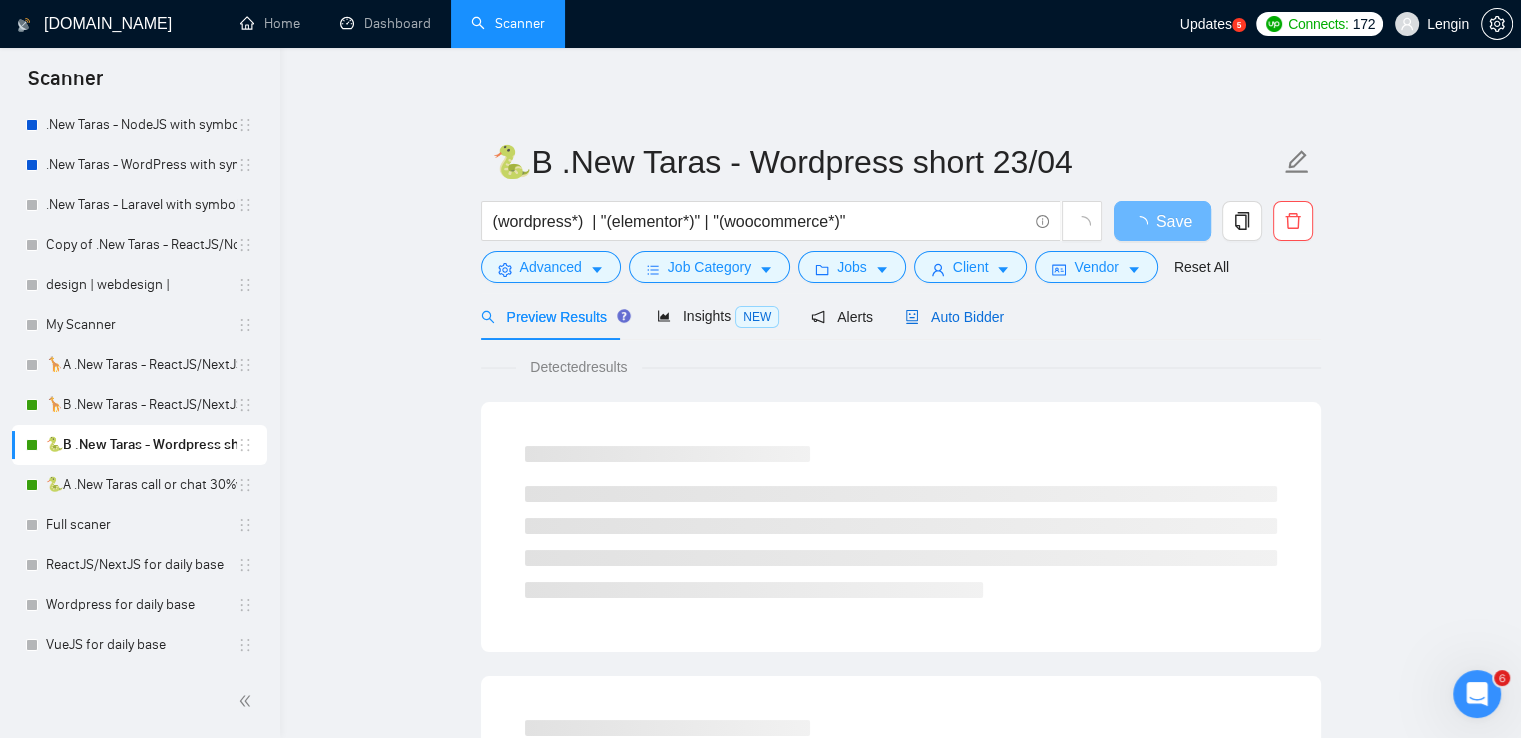 click on "Auto Bidder" at bounding box center [954, 317] 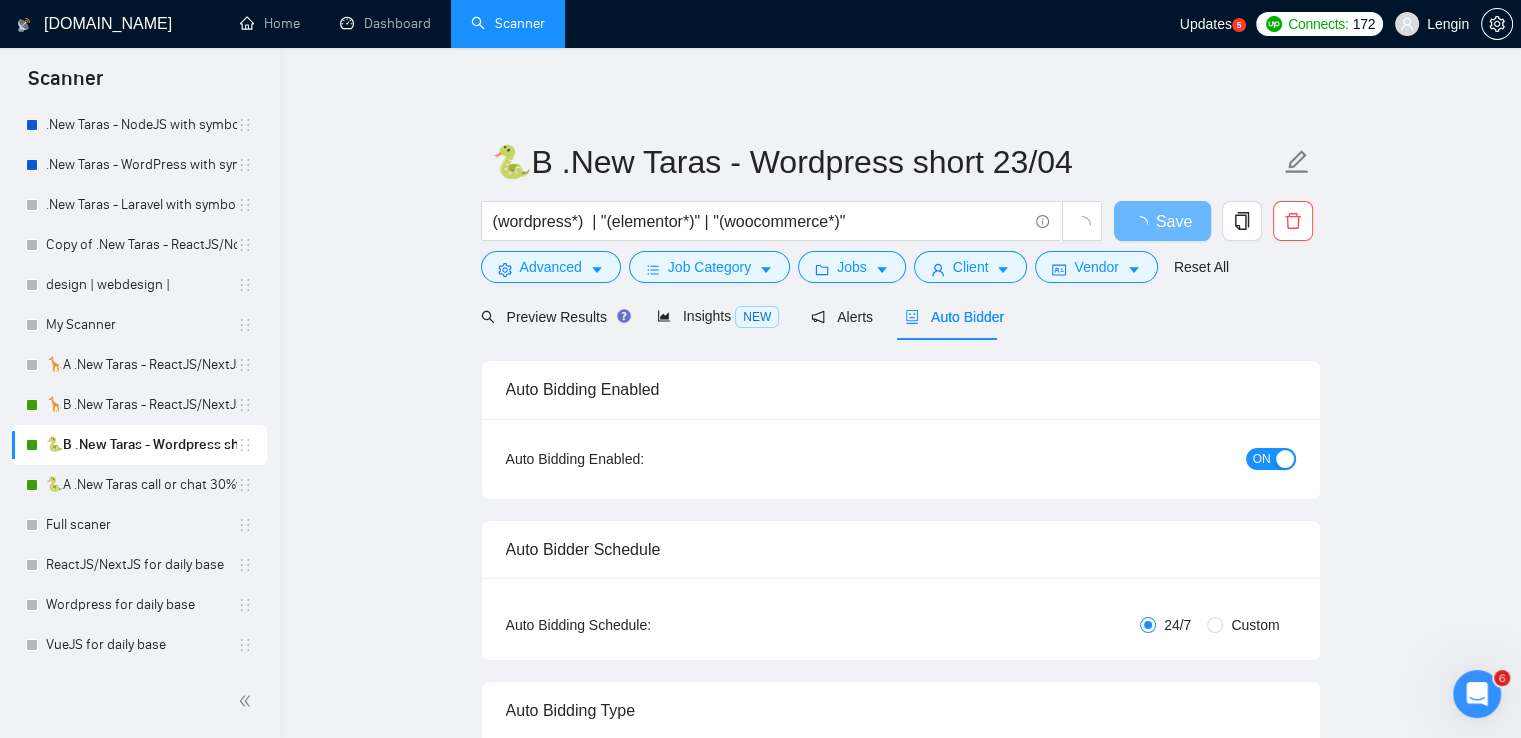 type 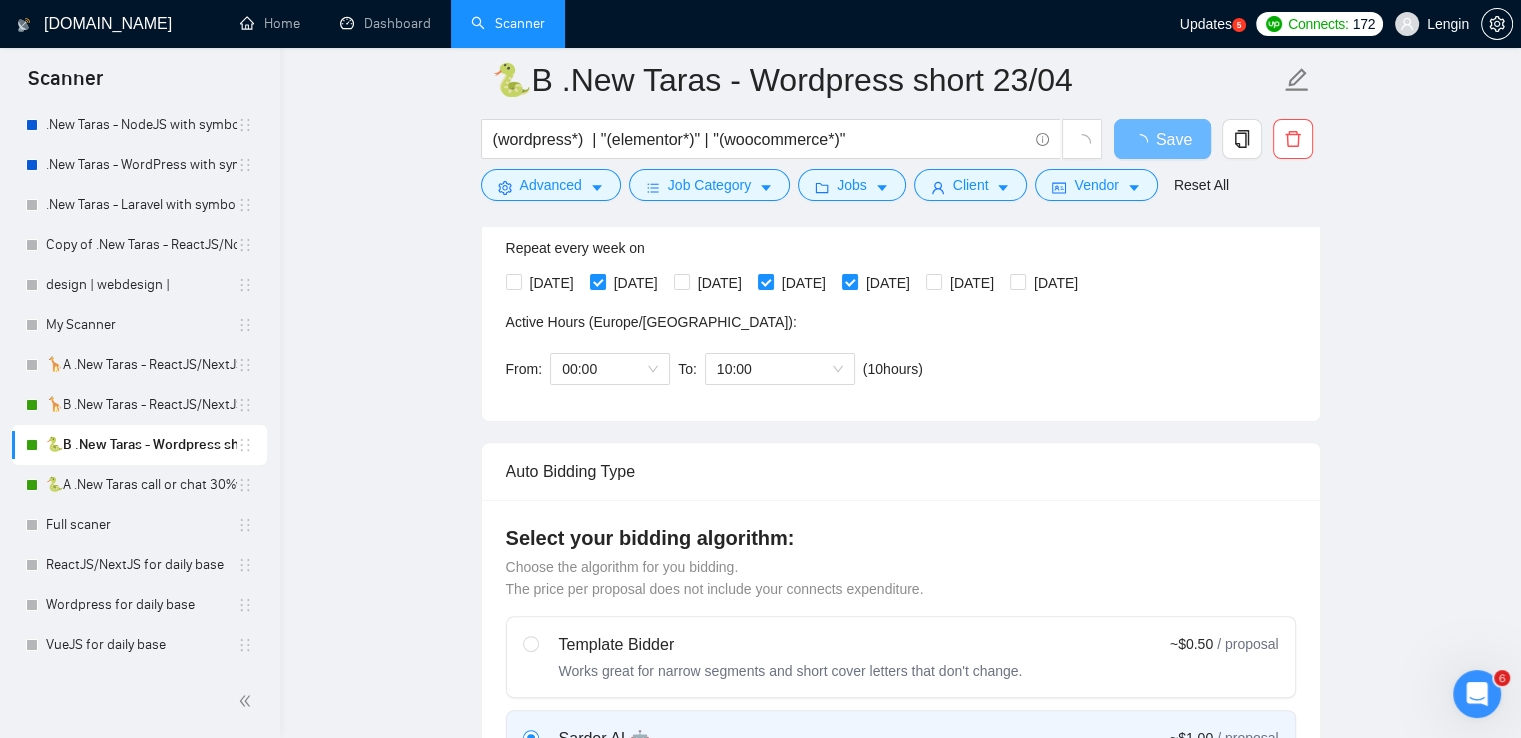 scroll, scrollTop: 510, scrollLeft: 0, axis: vertical 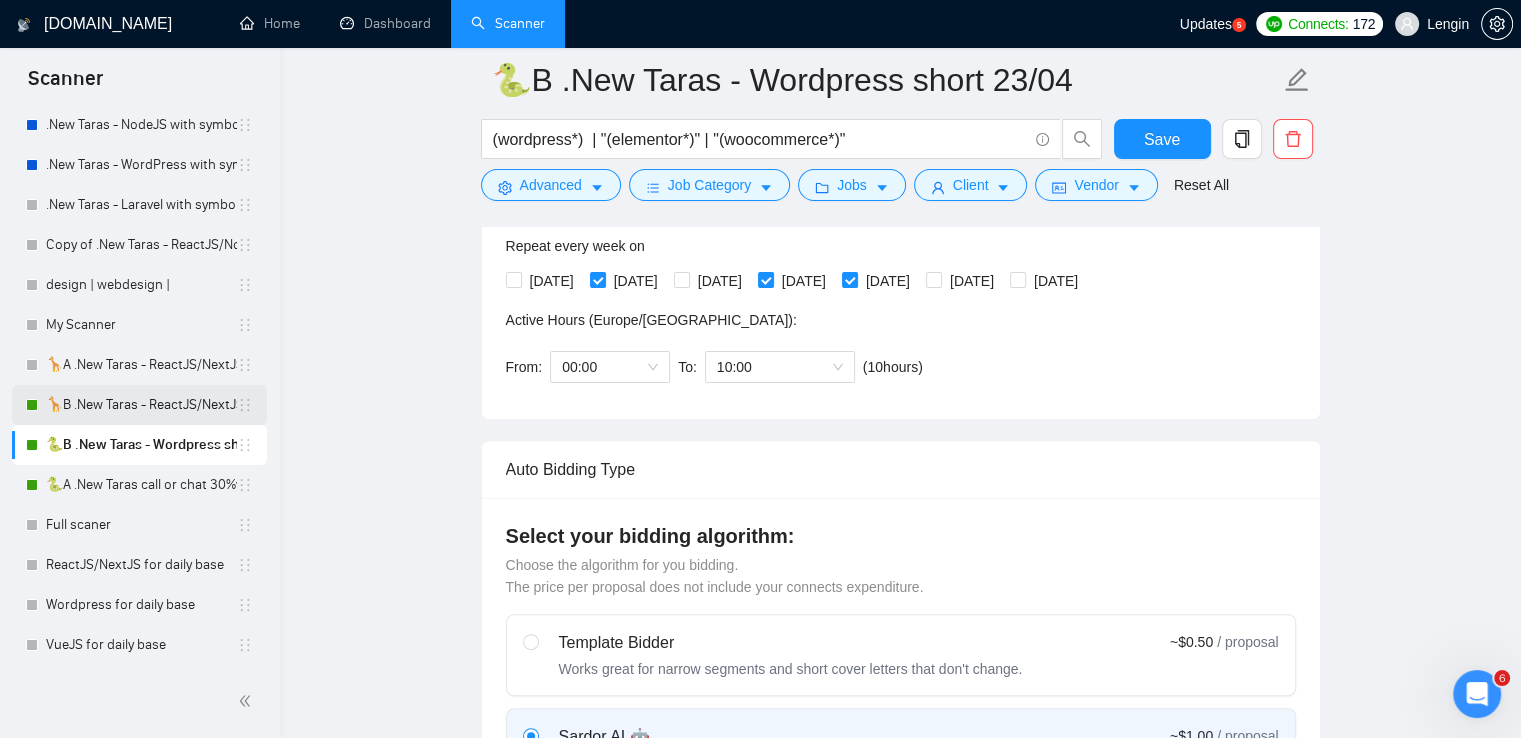 click on "🦒B .New Taras - ReactJS/NextJS rel exp 23/04" at bounding box center [141, 405] 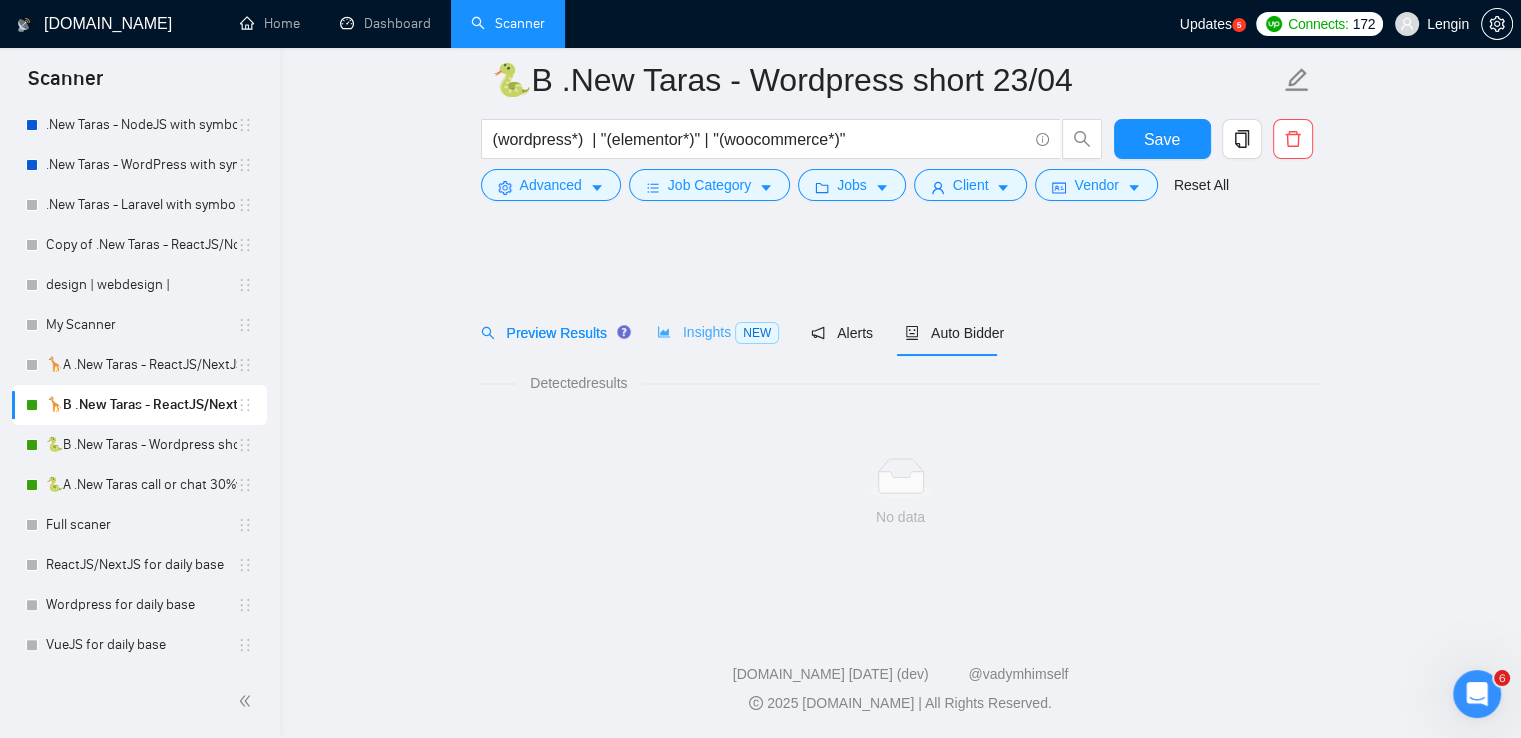 scroll, scrollTop: 0, scrollLeft: 0, axis: both 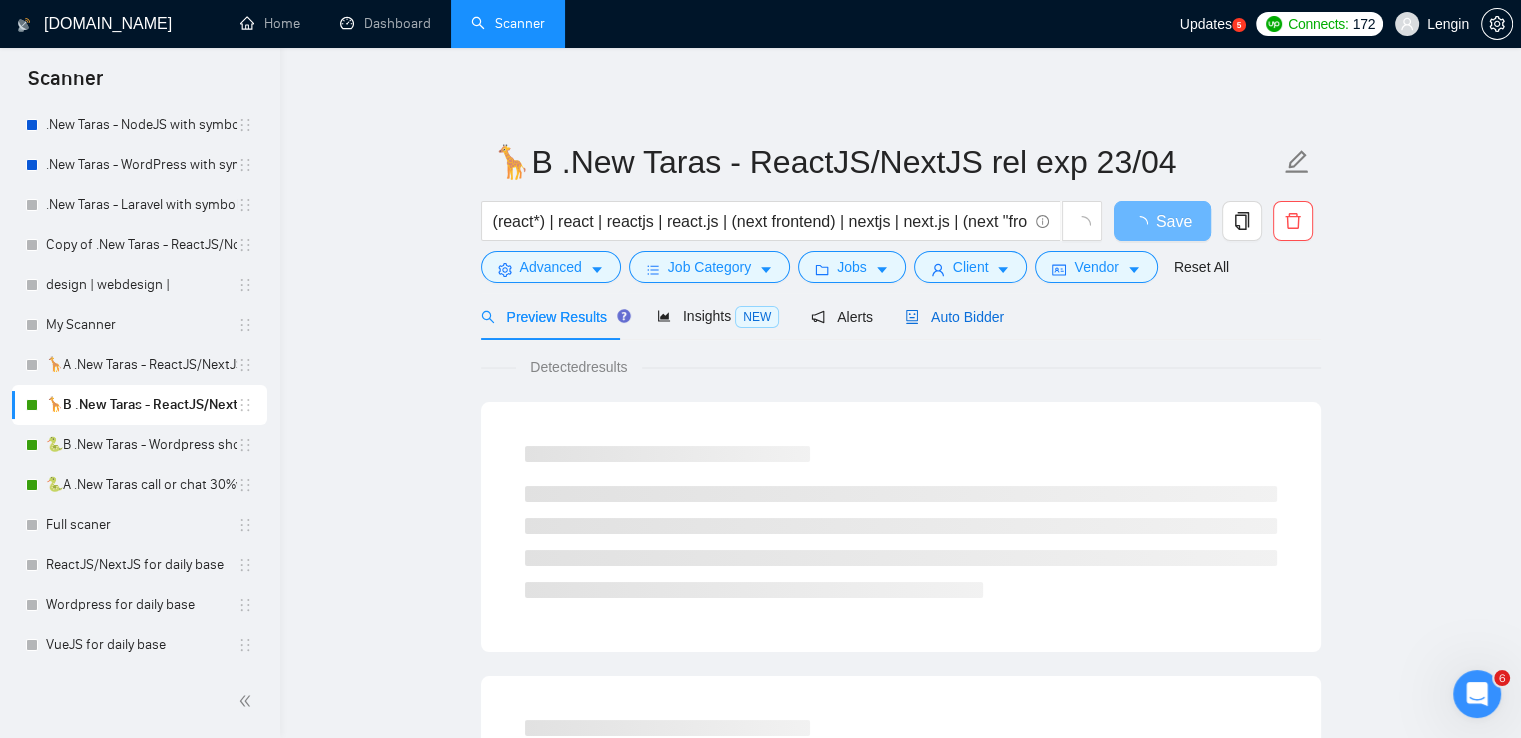 click on "Auto Bidder" at bounding box center (954, 317) 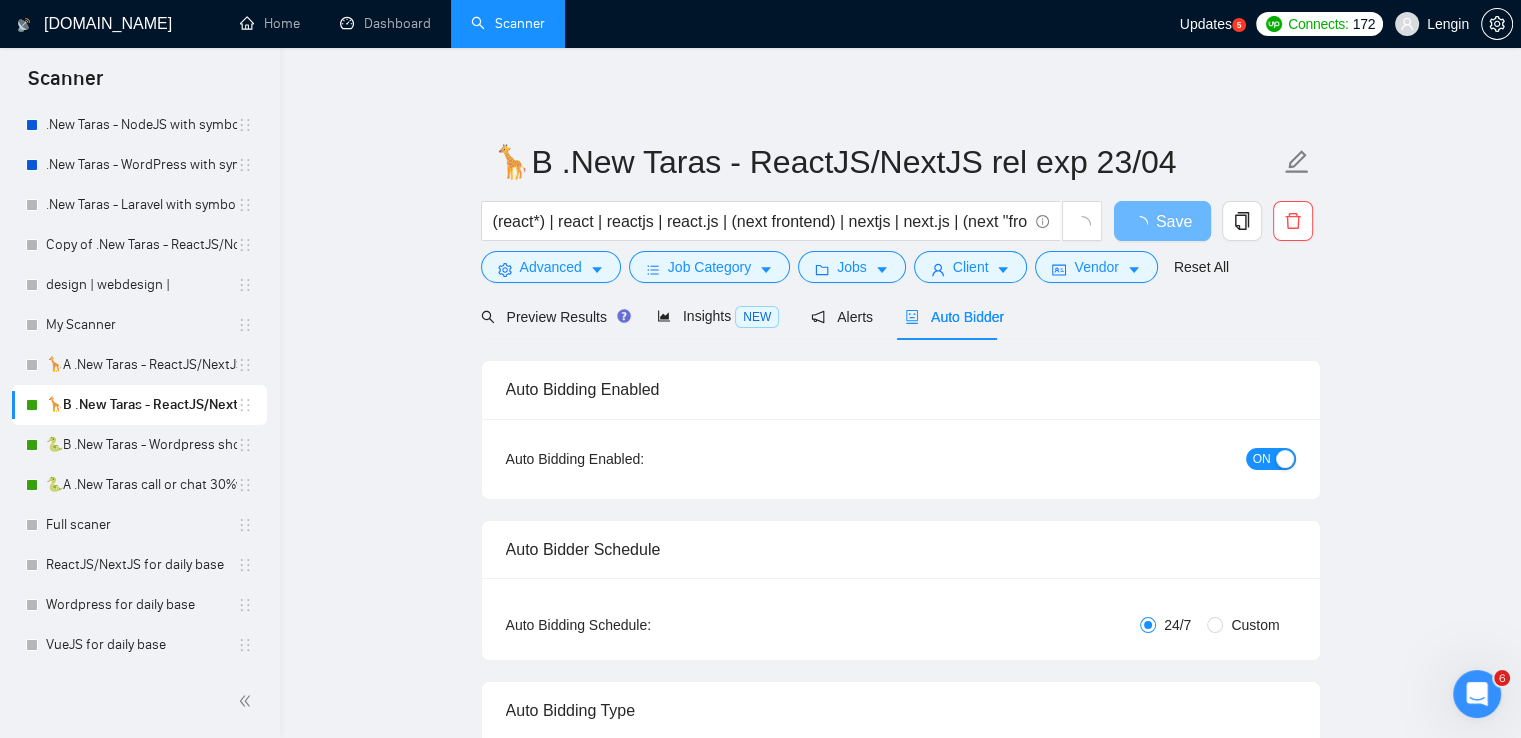 type 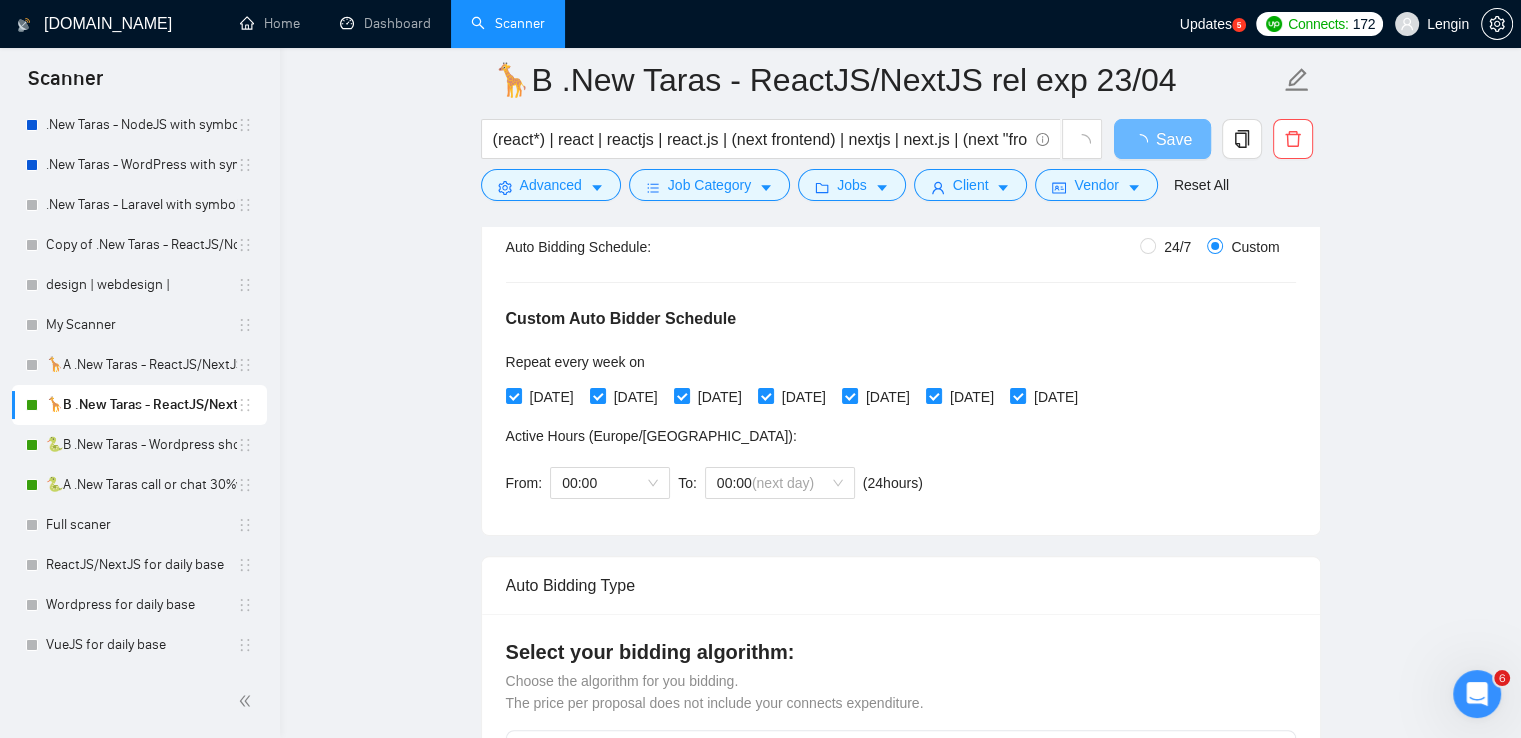 scroll, scrollTop: 396, scrollLeft: 0, axis: vertical 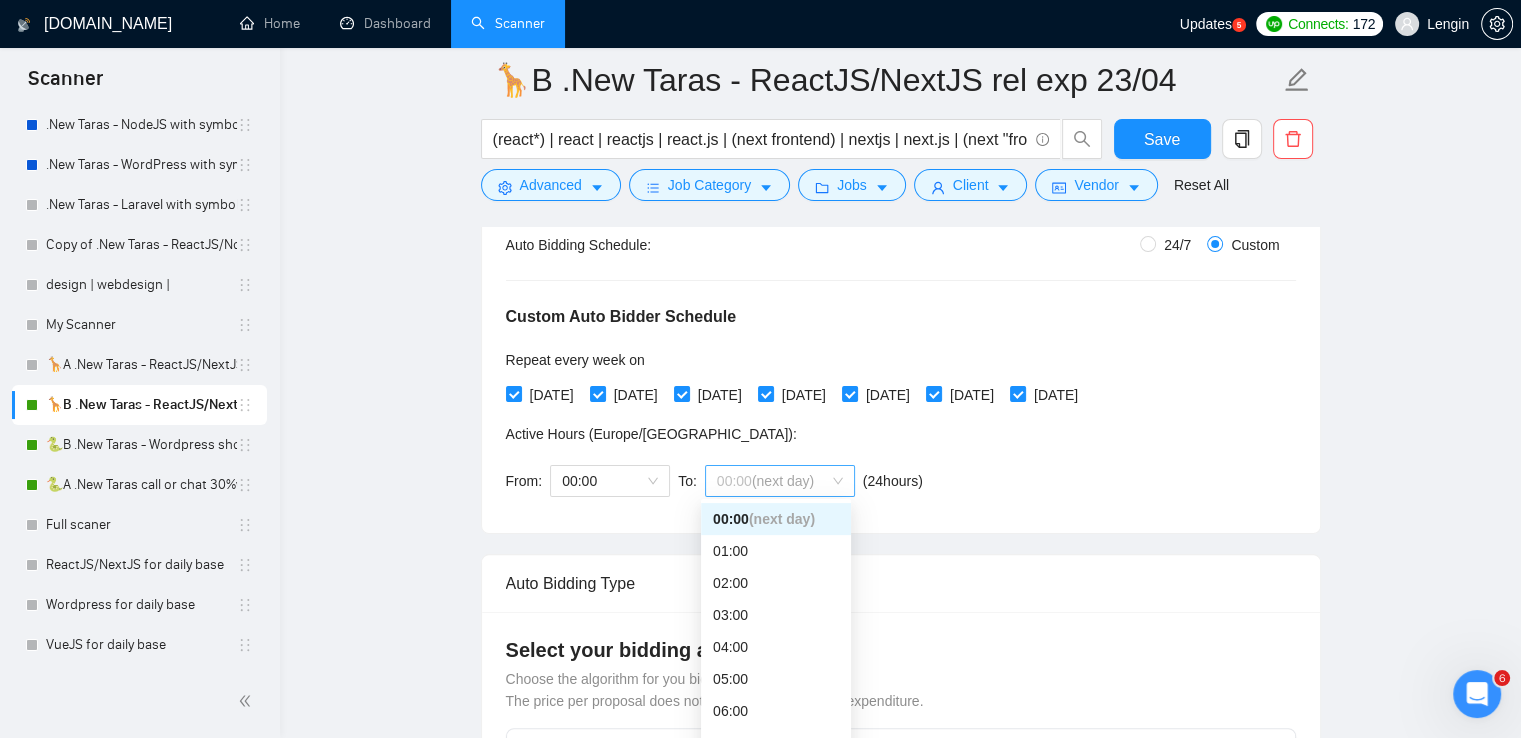click on "00:00  (next day)" at bounding box center [780, 481] 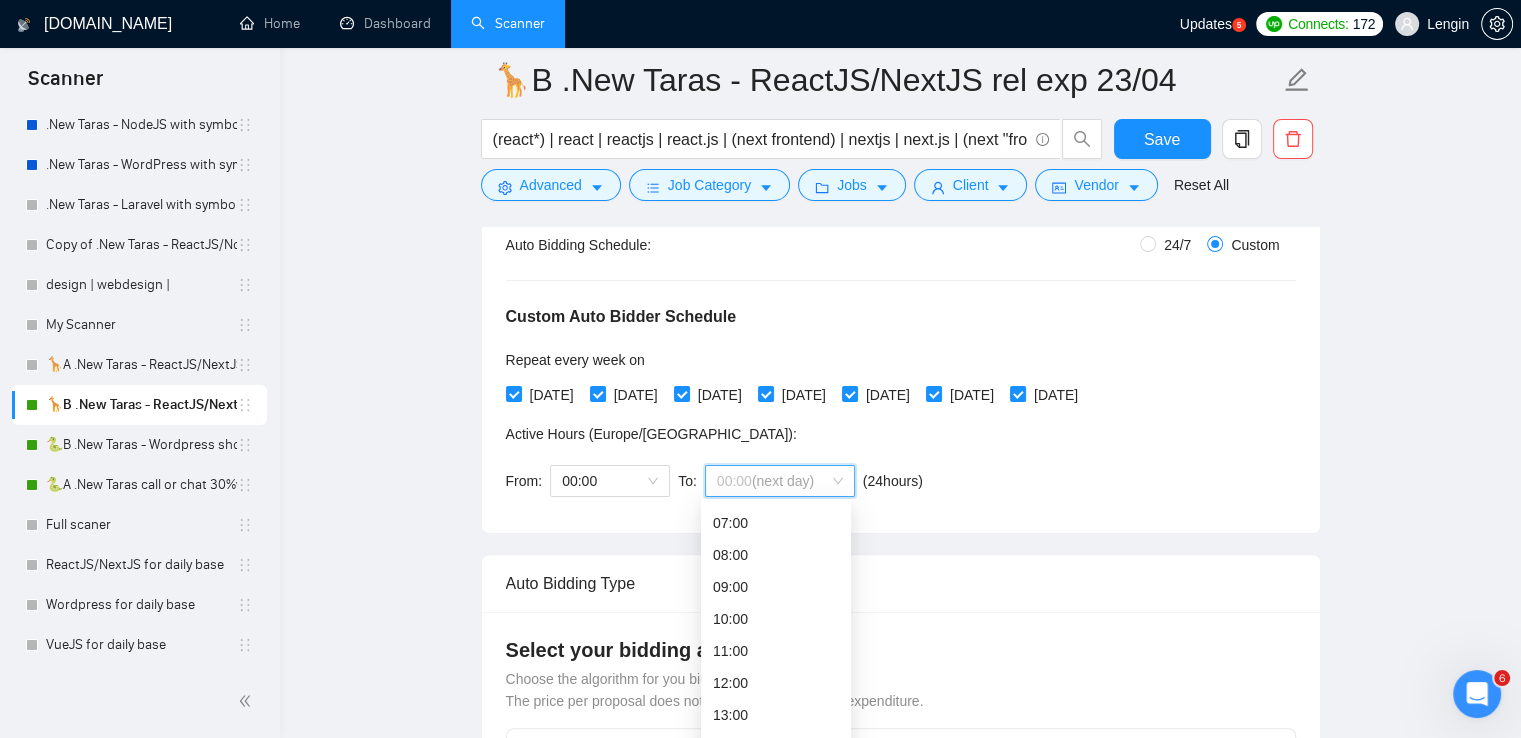 scroll, scrollTop: 225, scrollLeft: 0, axis: vertical 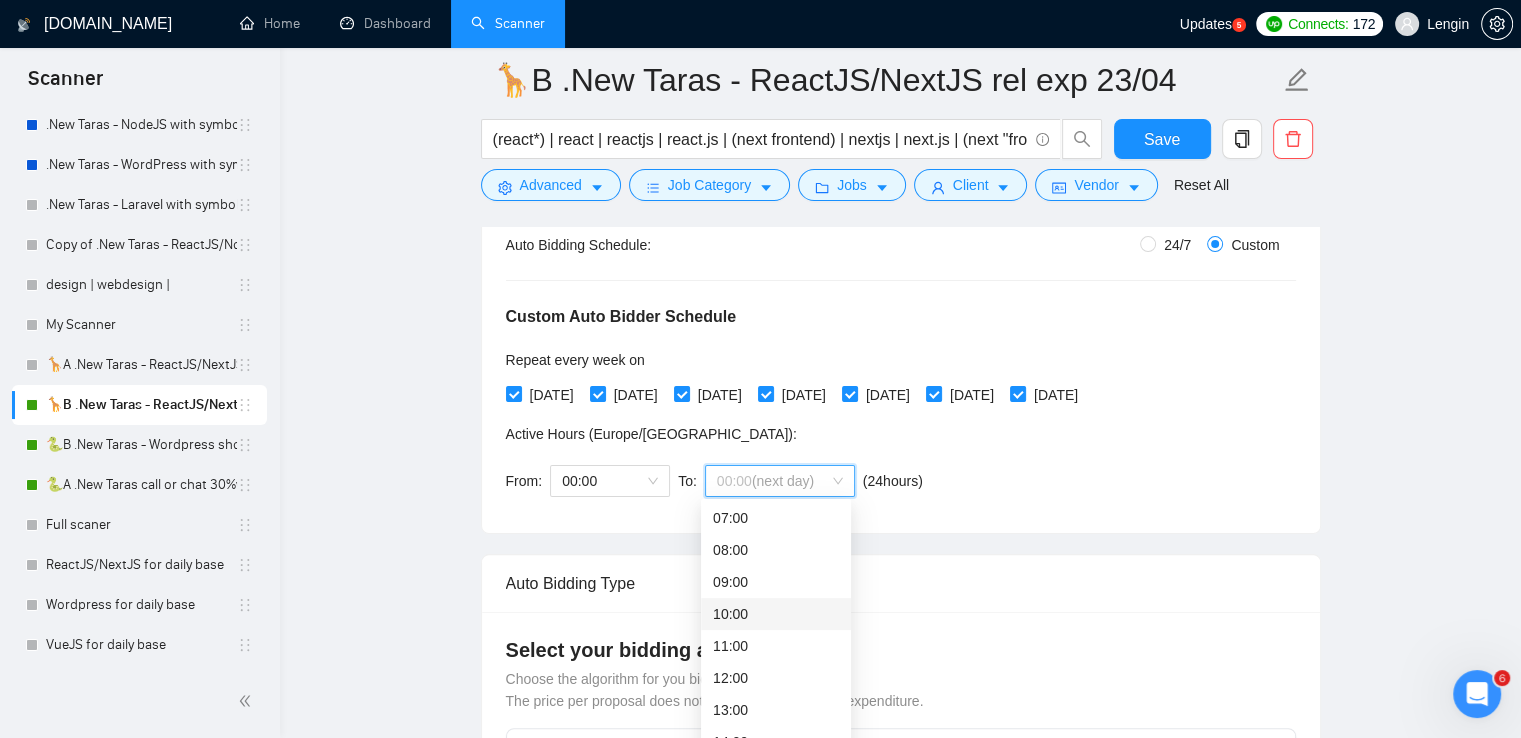 click on "10:00" at bounding box center [776, 614] 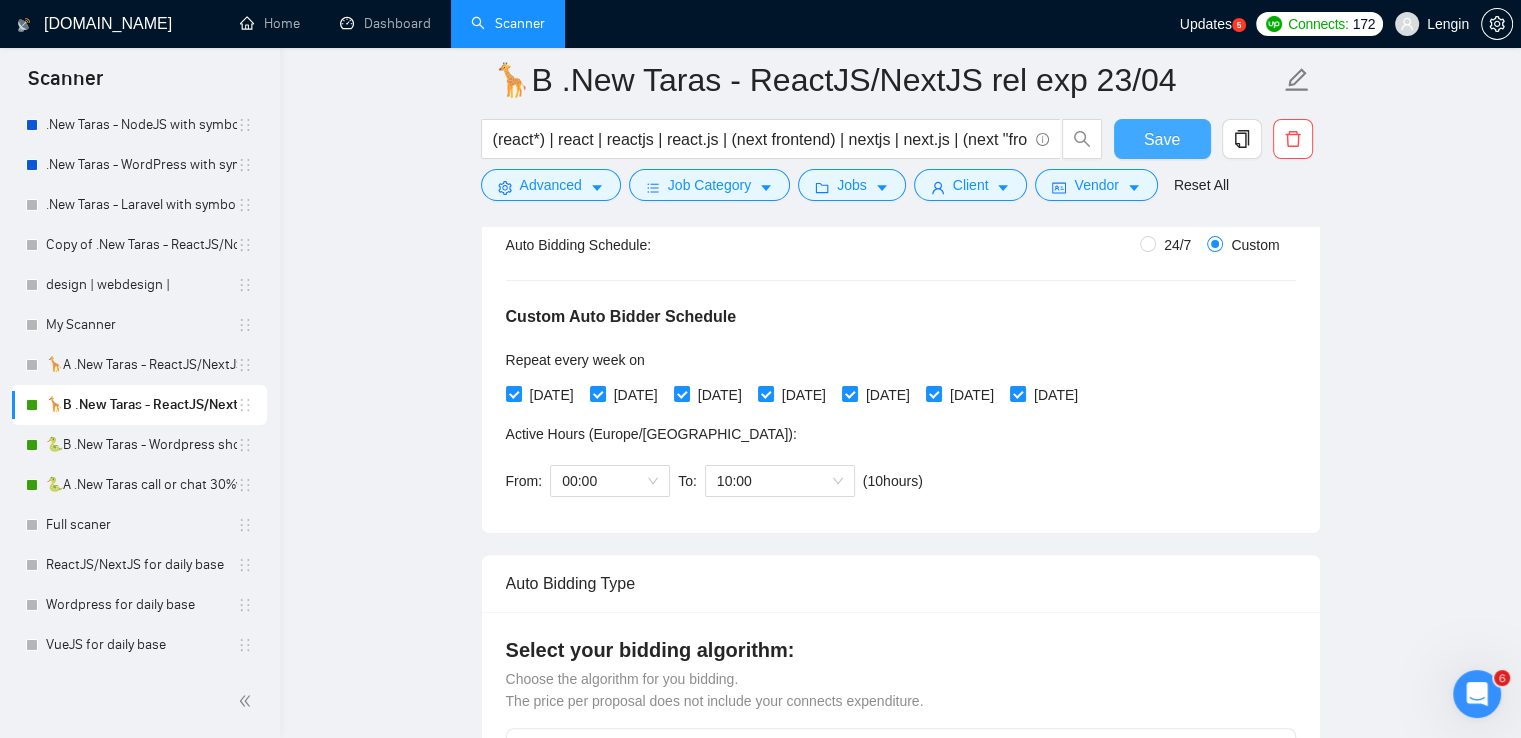 click on "Save" at bounding box center (1162, 139) 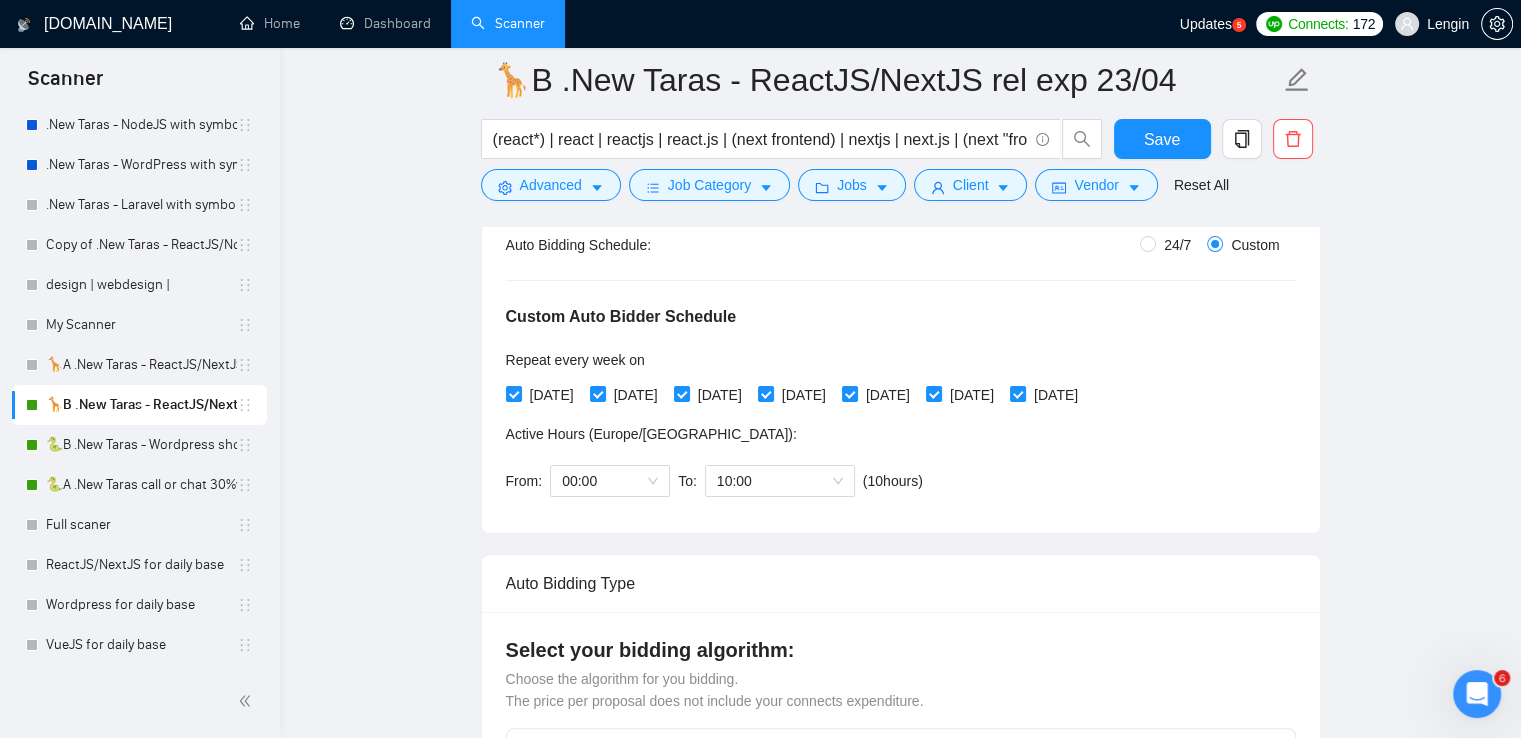 click on "🦒B .New Taras - ReactJS/NextJS rel exp 23/04 (react*) | react | reactjs | react.js | (next frontend) | nextjs | next.js | (next "front end") | (next "front-end") | "(react" | "/react" | "next.js" | "/next.js" | "(react.js)" | "(reactjs)" | "(next.js)" | "(nextjs)" Save Advanced   Job Category   Jobs   Client   Vendor   Reset All Preview Results Insights NEW Alerts Auto Bidder Auto Bidding Enabled Auto Bidding Enabled: ON Auto Bidder Schedule Auto Bidding Type: Automated (recommended) Semi-automated Auto Bidding Schedule: 24/7 Custom Custom Auto Bidder Schedule Repeat every week [DATE] [DATE] [DATE] [DATE] [DATE] [DATE] [DATE] Active Hours ( [GEOGRAPHIC_DATA]/[GEOGRAPHIC_DATA] ): From: 00:00 To: 10:00 ( 10  hours) [GEOGRAPHIC_DATA]/[GEOGRAPHIC_DATA] Auto Bidding Type Select your bidding algorithm: Choose the algorithm for you bidding. The price per proposal does not include your connects expenditure. Template Bidder Works great for narrow segments and short cover letters that don't change. ~$ 0.50 / proposal Sardor AI 🤖 ~$ 1.00 / proposal" at bounding box center [900, 2207] 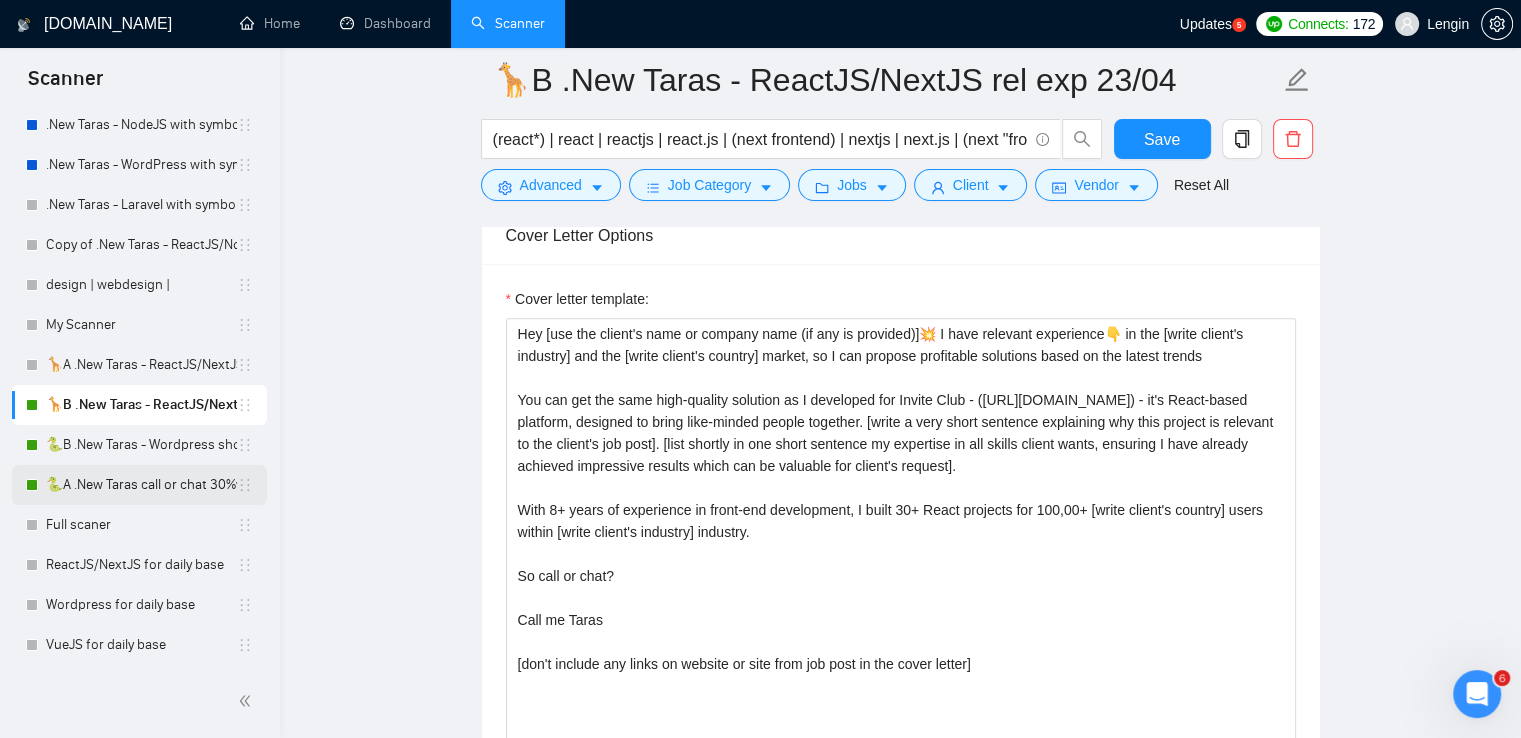 scroll, scrollTop: 1596, scrollLeft: 0, axis: vertical 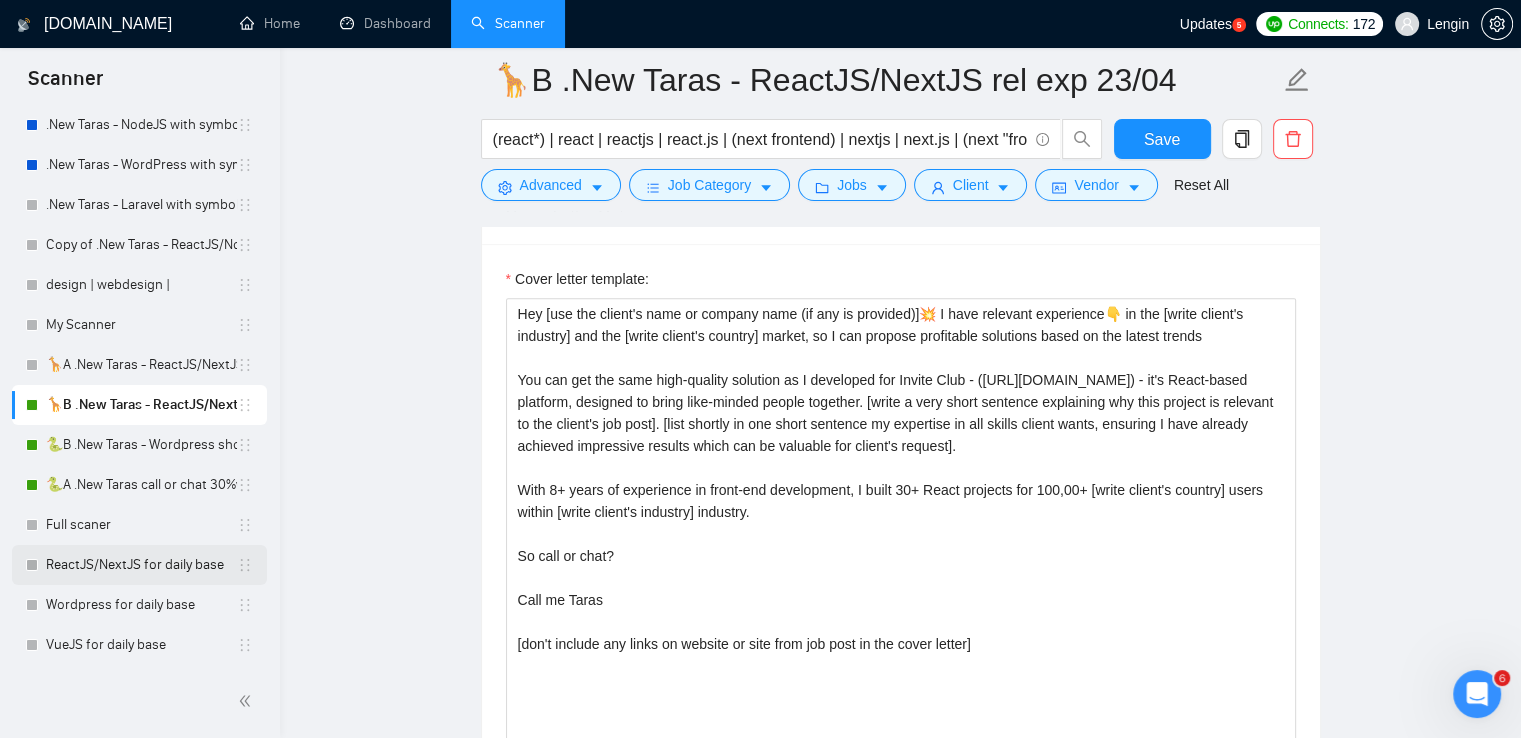 click on "ReactJS/NextJS for daily base" at bounding box center (141, 565) 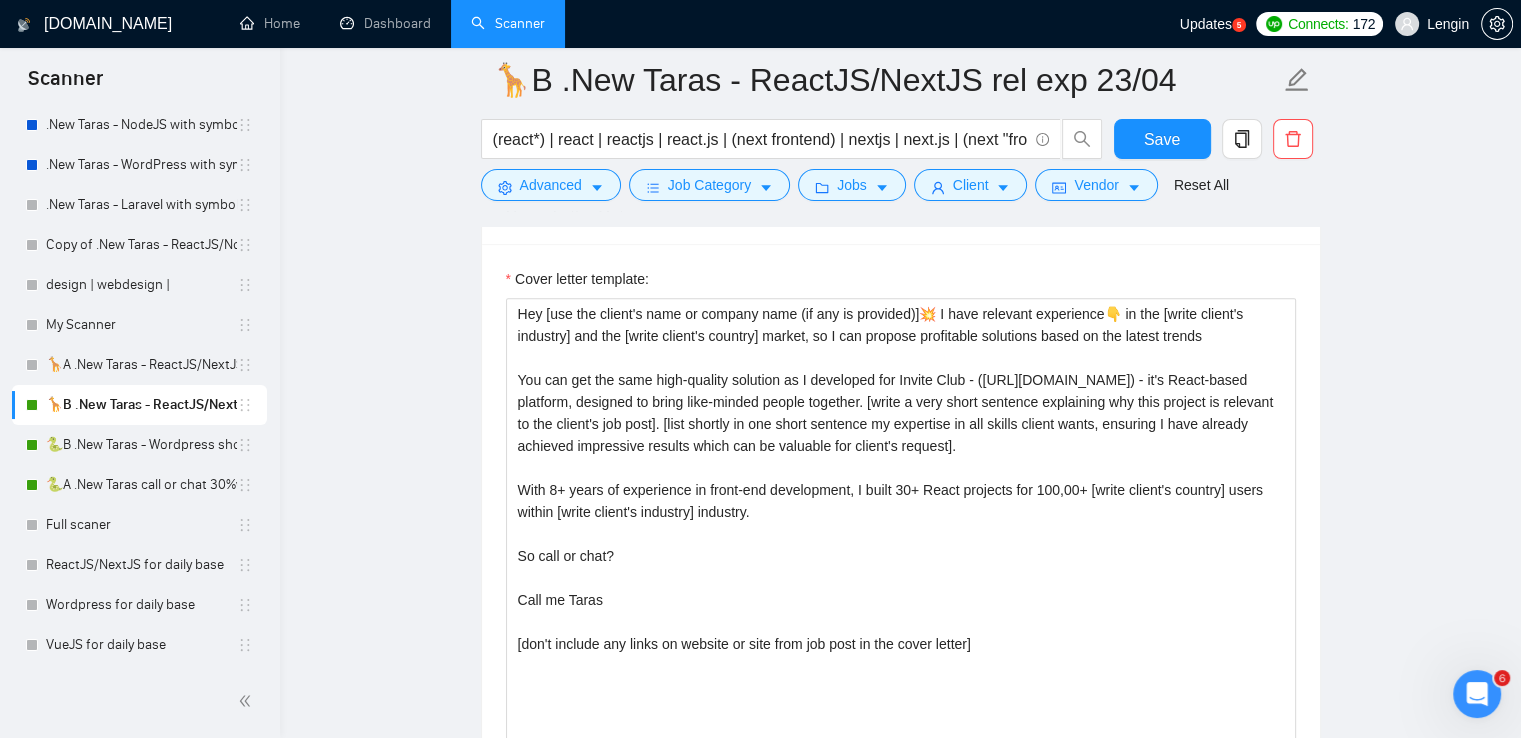 scroll, scrollTop: 0, scrollLeft: 0, axis: both 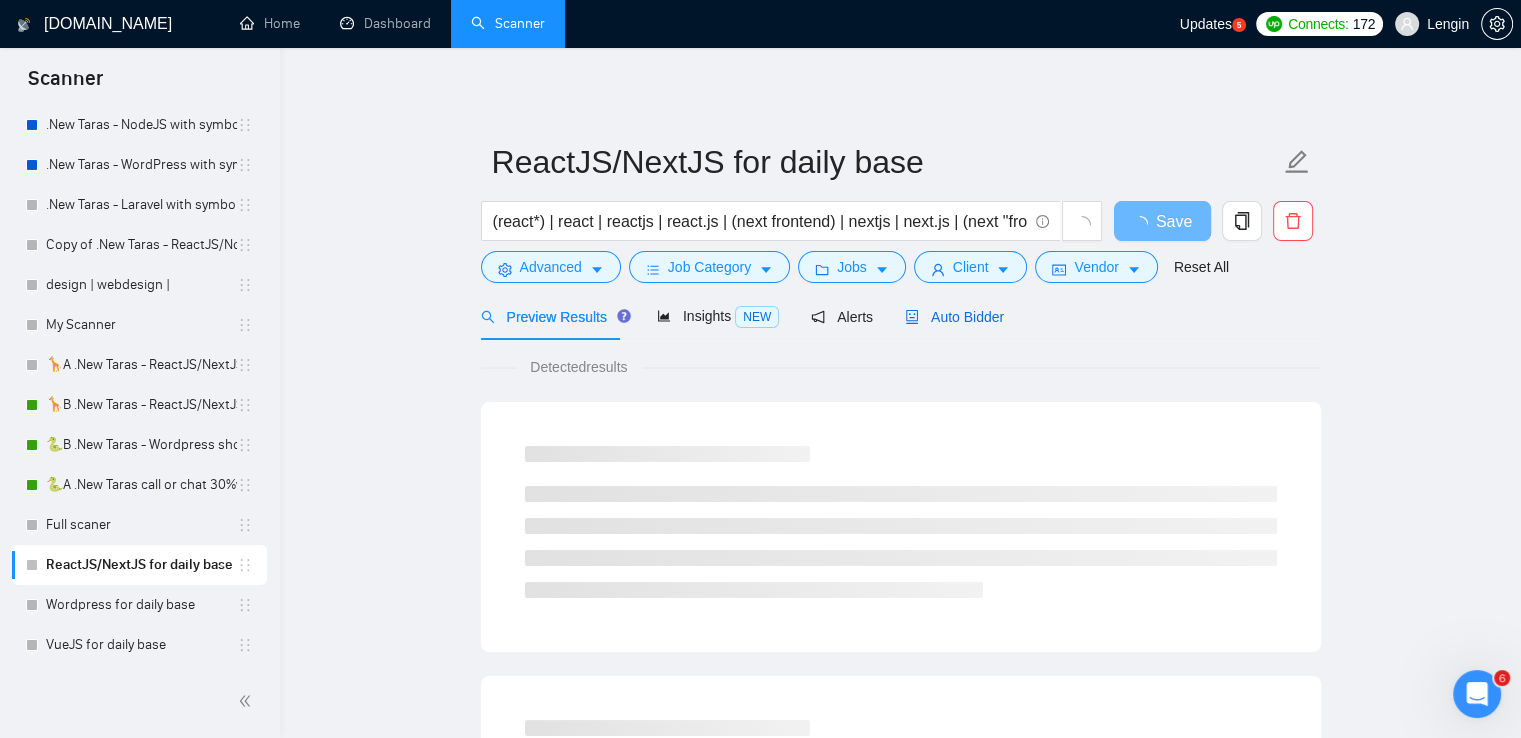 click on "Auto Bidder" at bounding box center (954, 317) 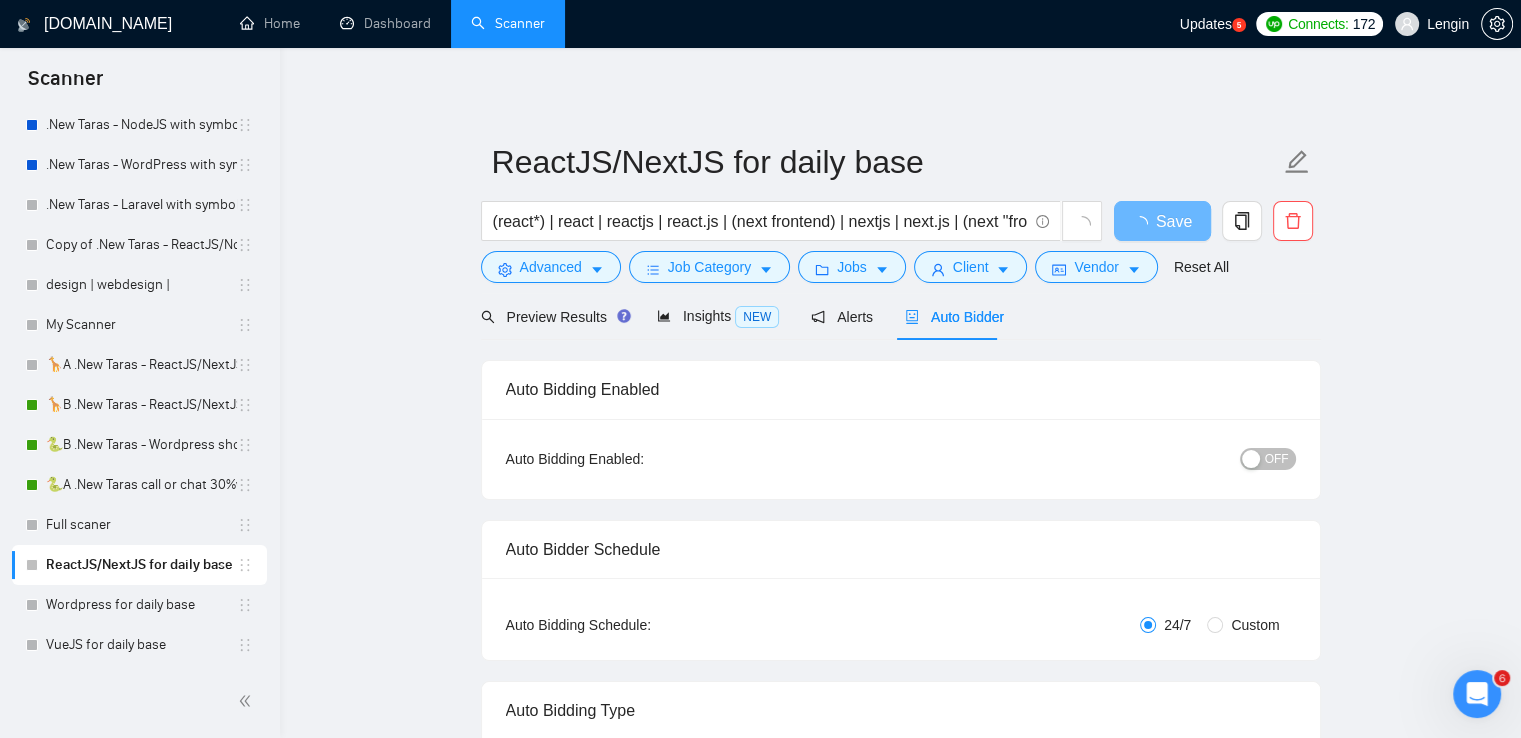 type 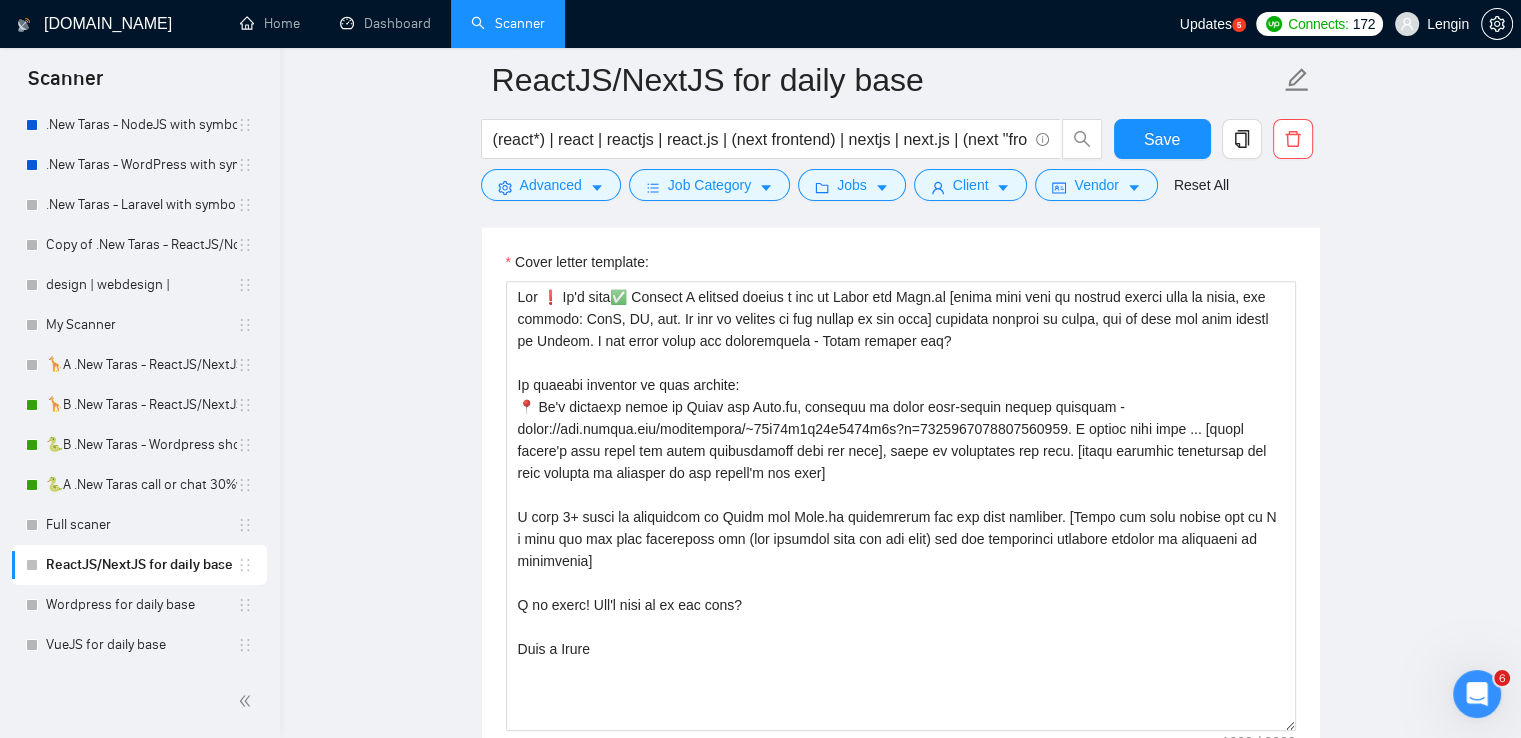 scroll, scrollTop: 1688, scrollLeft: 0, axis: vertical 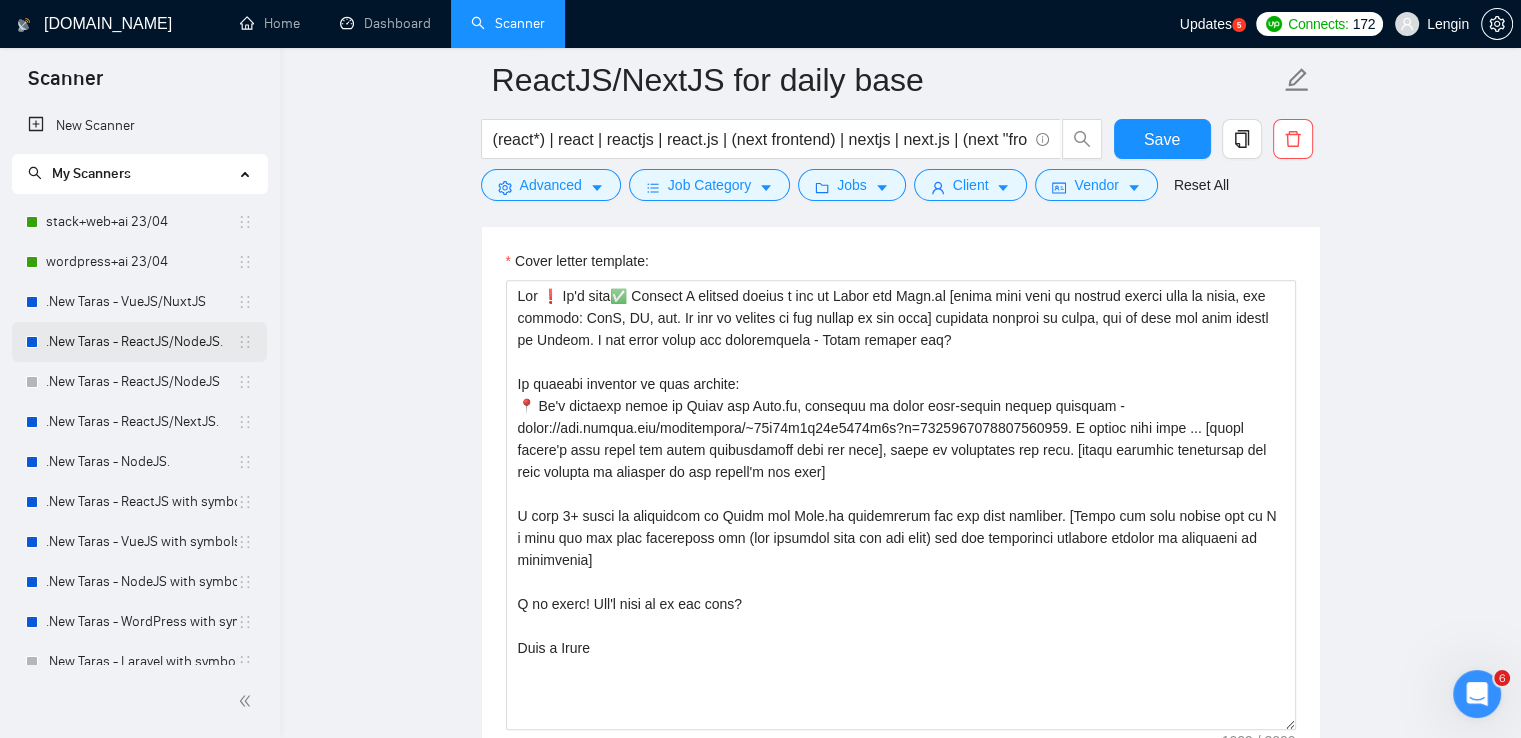 click on ".New Taras - ReactJS/NodeJS." at bounding box center (141, 342) 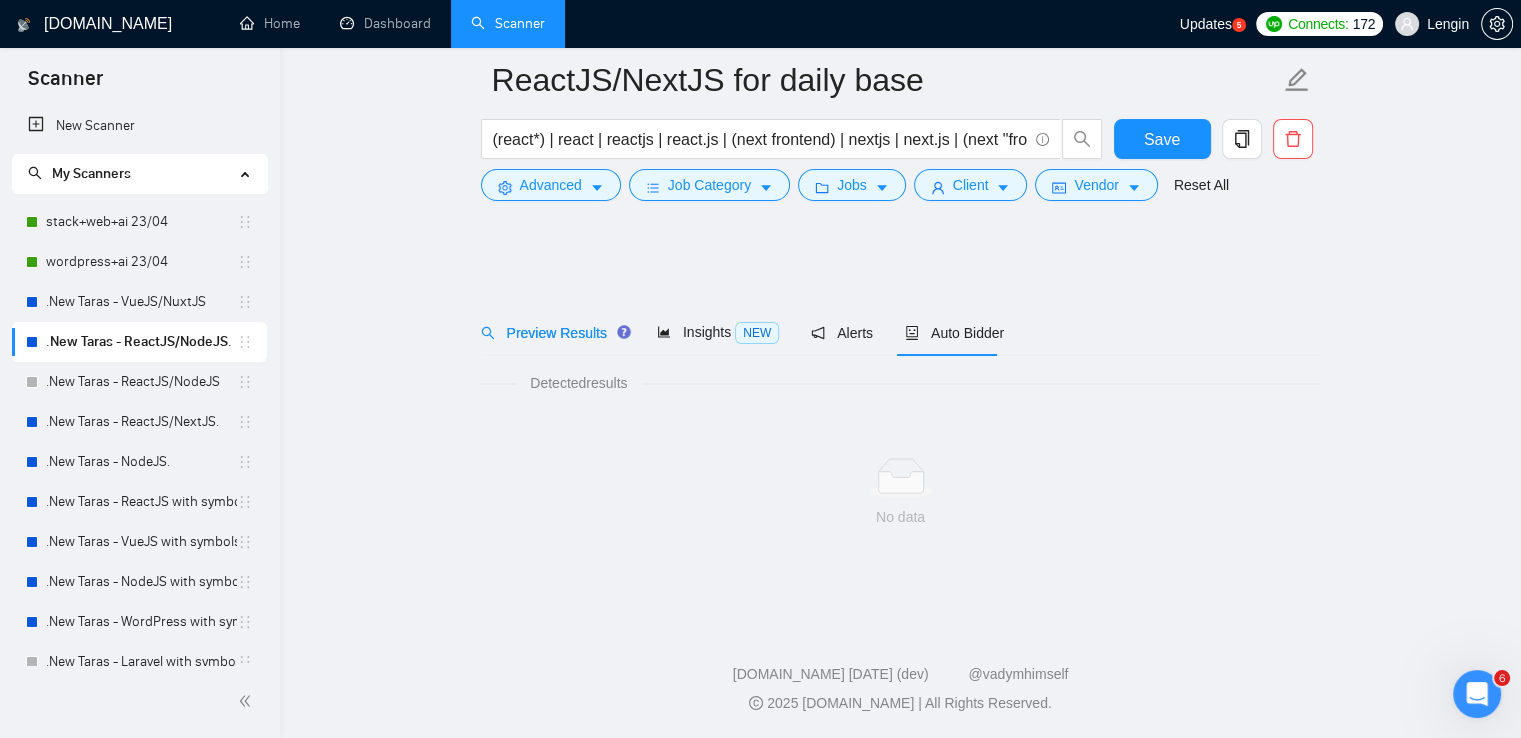 scroll, scrollTop: 0, scrollLeft: 0, axis: both 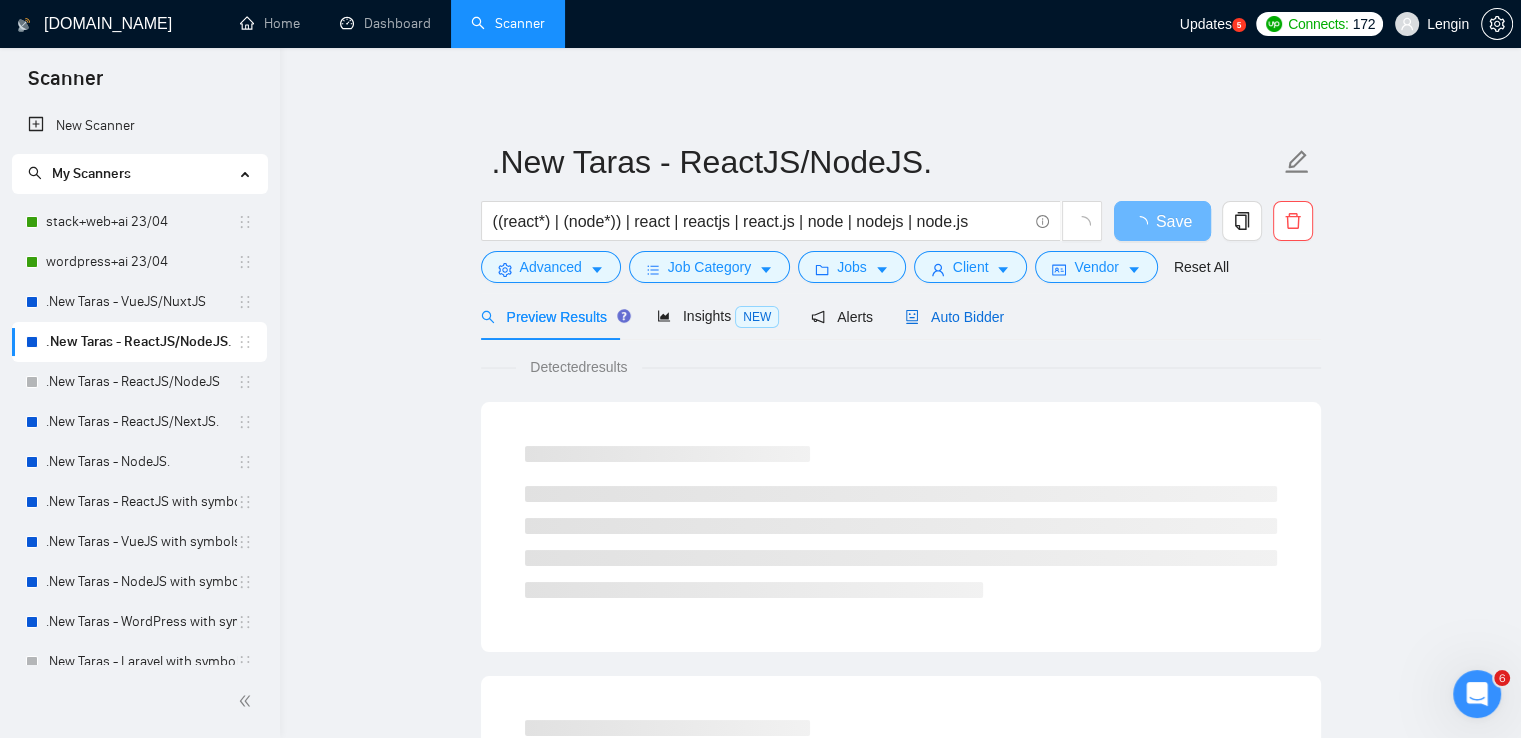 click on "Auto Bidder" at bounding box center (954, 317) 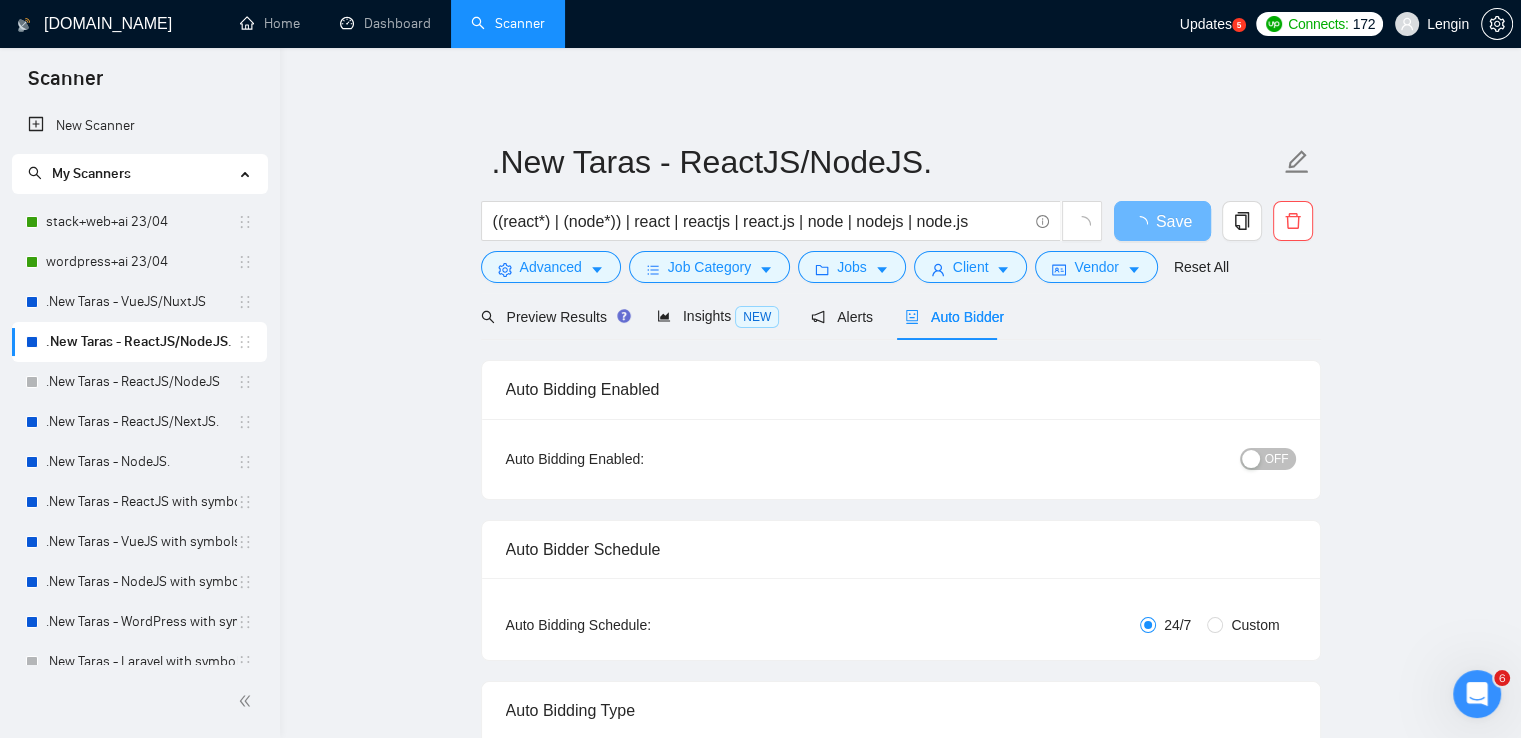 type 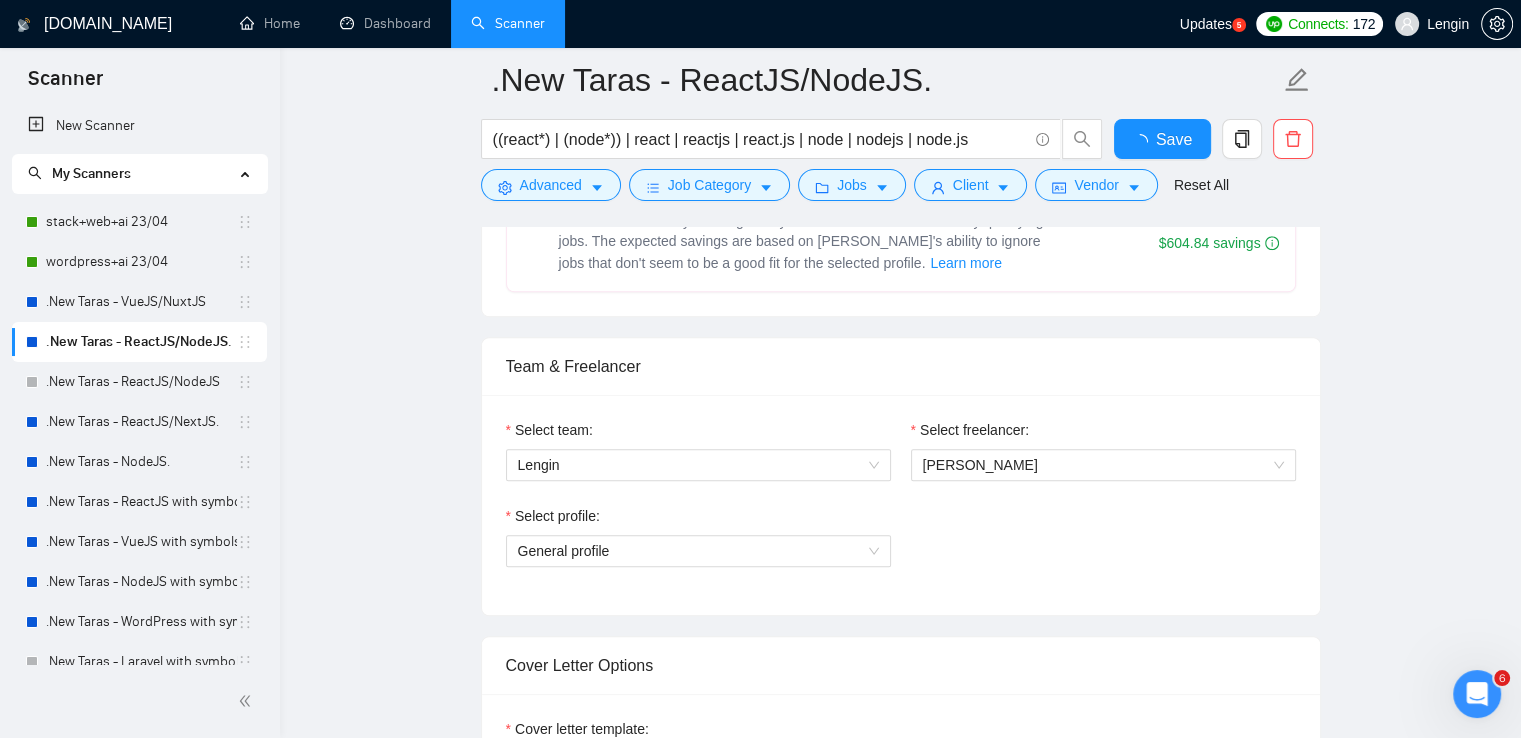 type 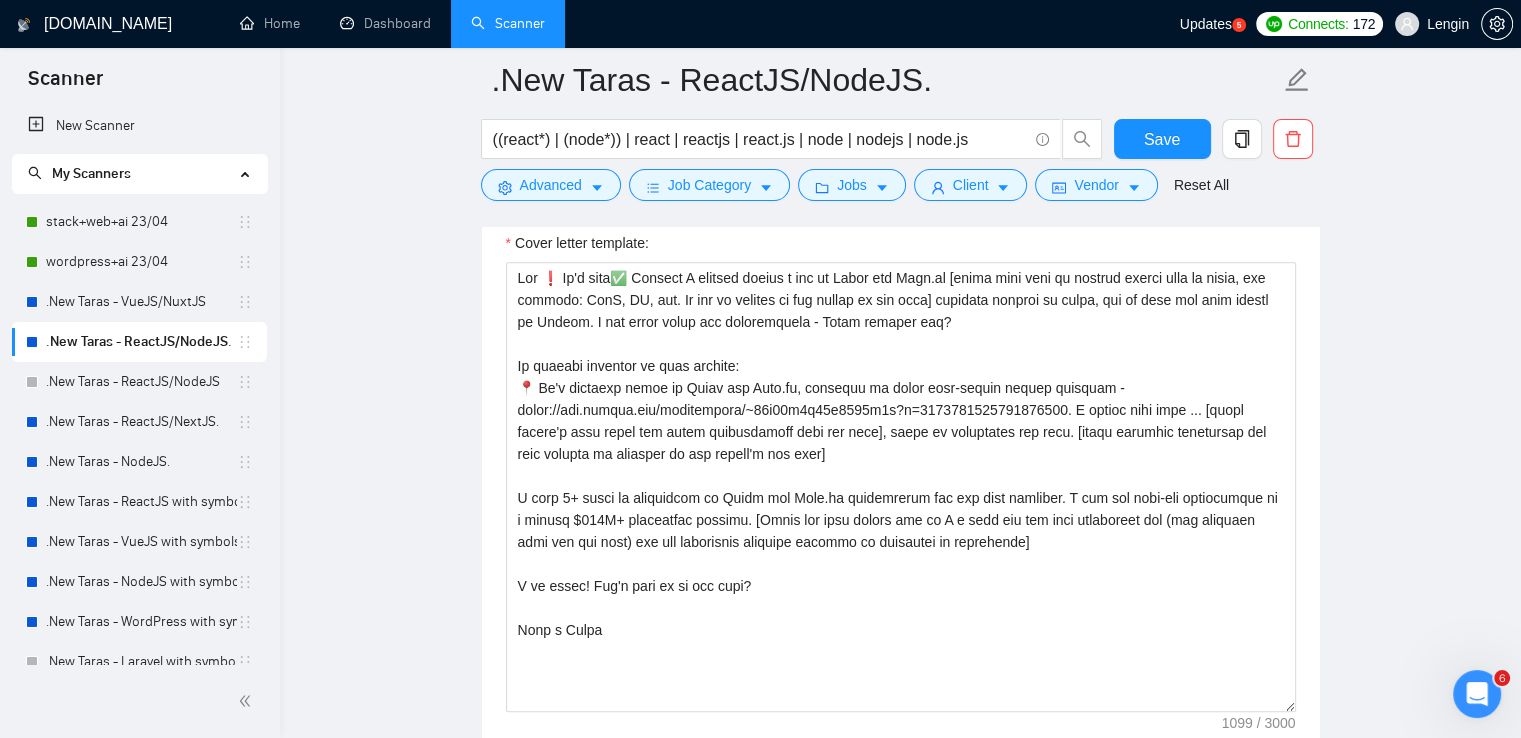 scroll, scrollTop: 1711, scrollLeft: 0, axis: vertical 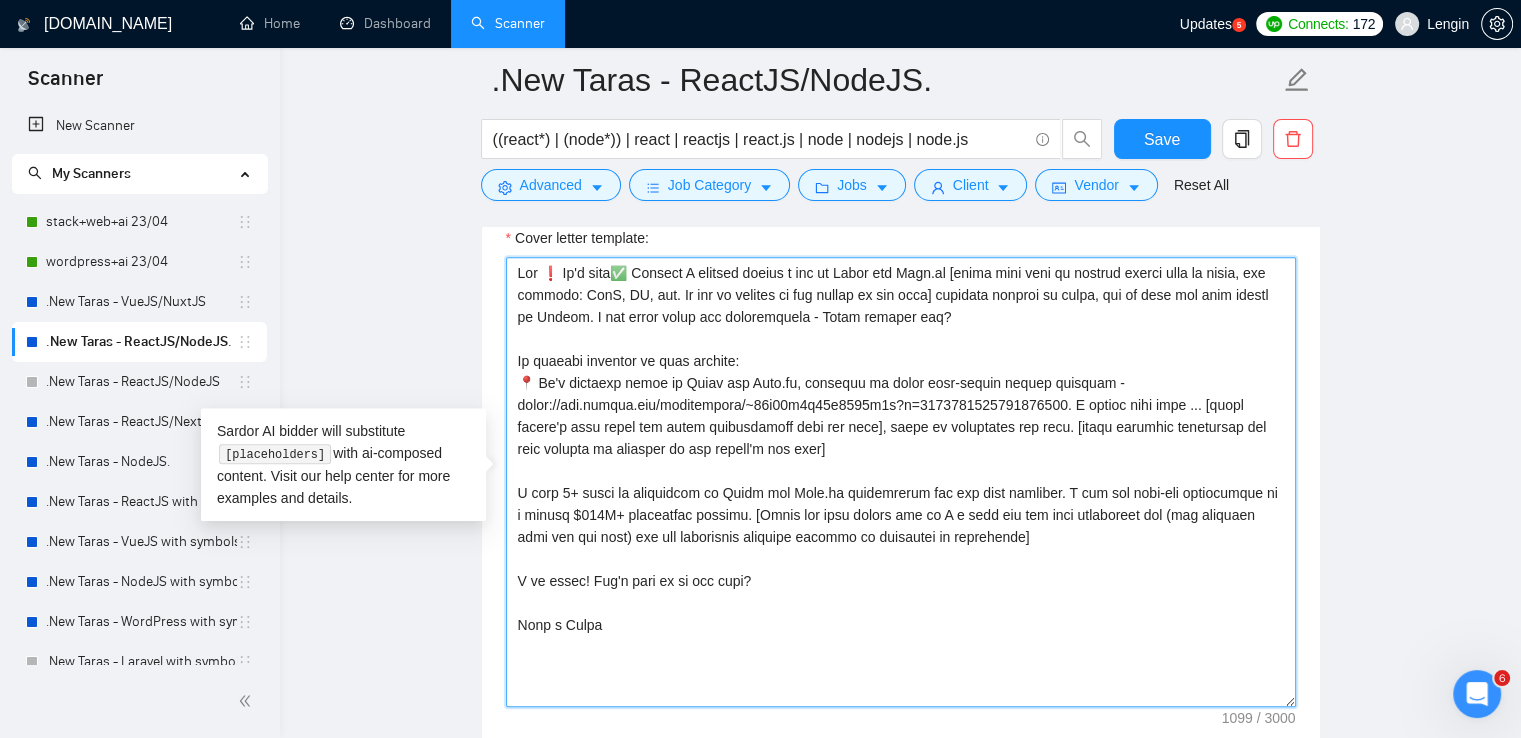 drag, startPoint x: 600, startPoint y: 628, endPoint x: 516, endPoint y: 273, distance: 364.80267 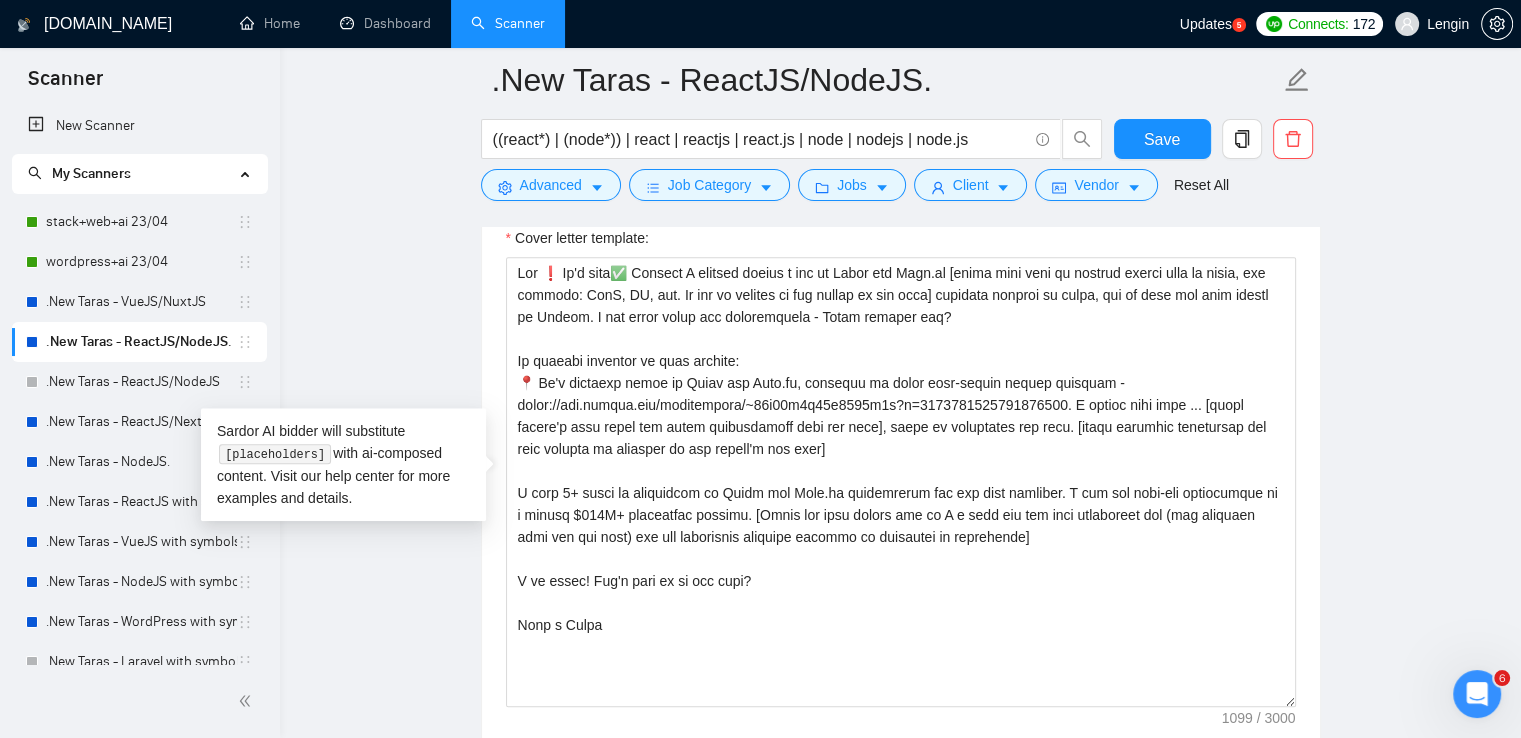 click on ".New Taras - ReactJS/NodeJS. ((react*) | (node*)) | react | reactjs | react.js | node | nodejs | node.js Save Advanced   Job Category   Jobs   Client   Vendor   Reset All Preview Results Insights NEW Alerts Auto Bidder Auto Bidding Enabled Auto Bidding Enabled: OFF Auto Bidder Schedule Auto Bidding Type: Automated (recommended) Semi-automated Auto Bidding Schedule: 24/7 Custom Custom Auto Bidder Schedule Repeat every week [DATE] [DATE] [DATE] [DATE] [DATE] [DATE] [DATE] Active Hours ( [GEOGRAPHIC_DATA]/[GEOGRAPHIC_DATA] ): From: 00:00 To: 08:00 ( 8  hours) [GEOGRAPHIC_DATA]/[GEOGRAPHIC_DATA] Your scanner detects  1304  jobs per month. For your own safety, you cannot schedule Auto Bidding if your scanner detects more than 300 jobs per month. Please change your scanner filters to be more specific.  How to segment the scanners Auto Bidding Type Select your bidding algorithm: Choose the algorithm for you bidding. The price per proposal does not include your connects expenditure. Template Bidder ~$ 0.50 / proposal Sardor AI 🤖 ~$ 1.00 / proposal" at bounding box center (900, 922) 